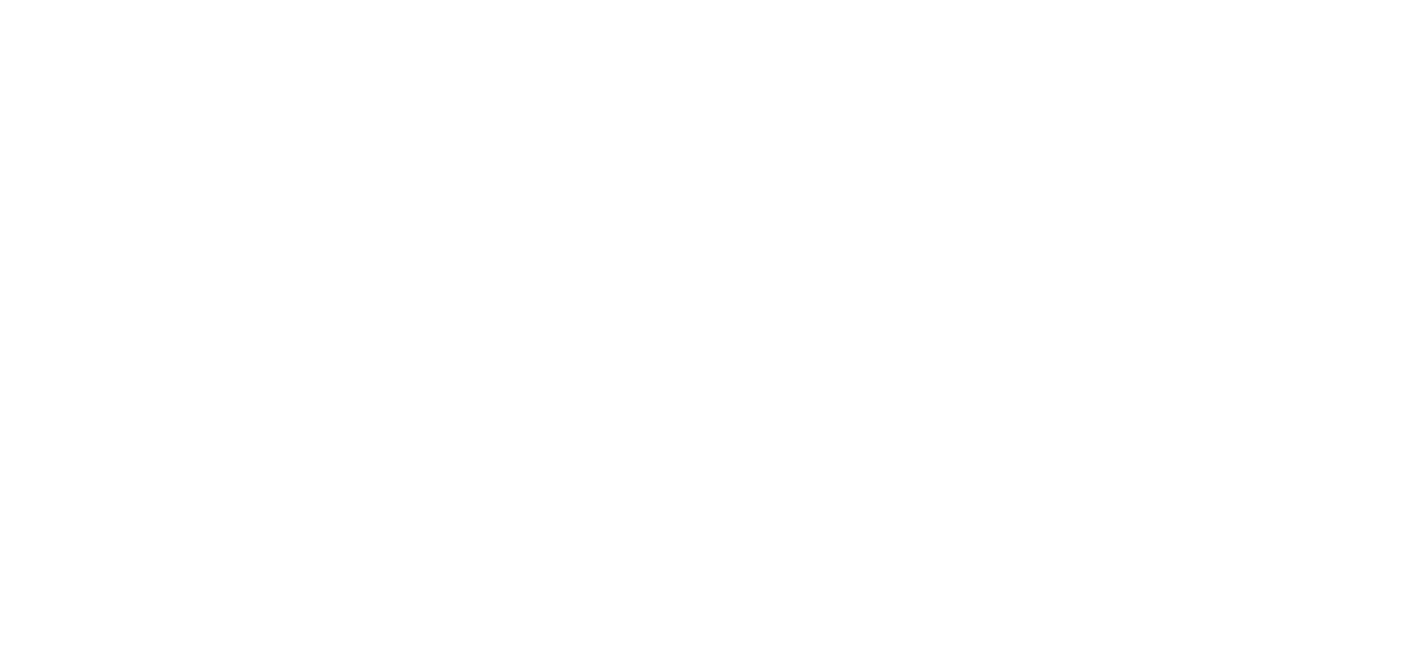 scroll, scrollTop: 0, scrollLeft: 0, axis: both 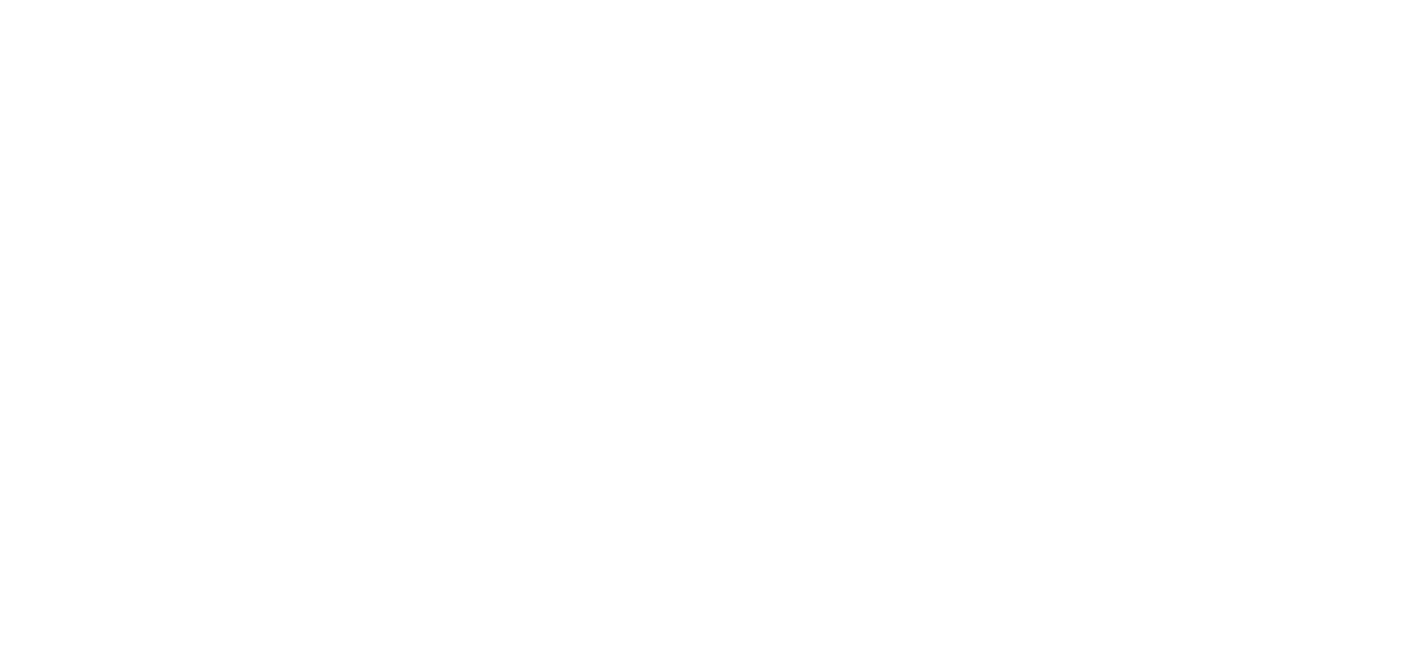 select on "*" 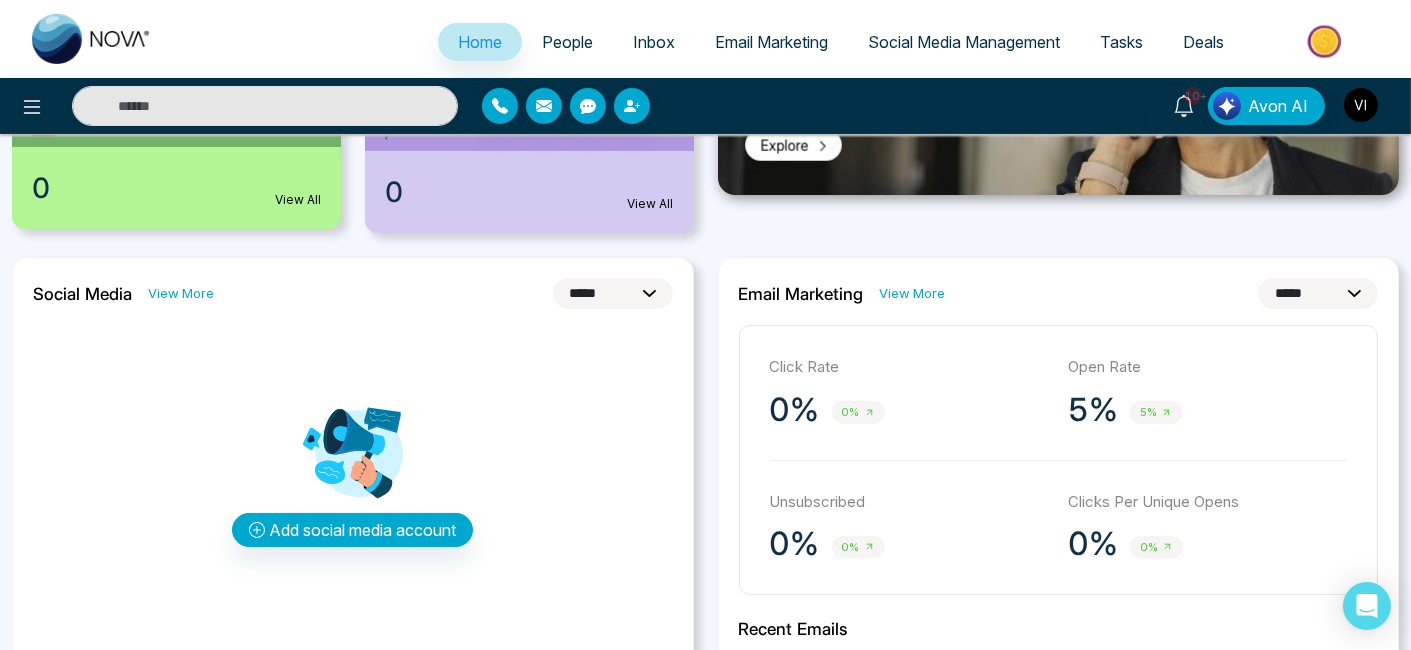 scroll, scrollTop: 0, scrollLeft: 0, axis: both 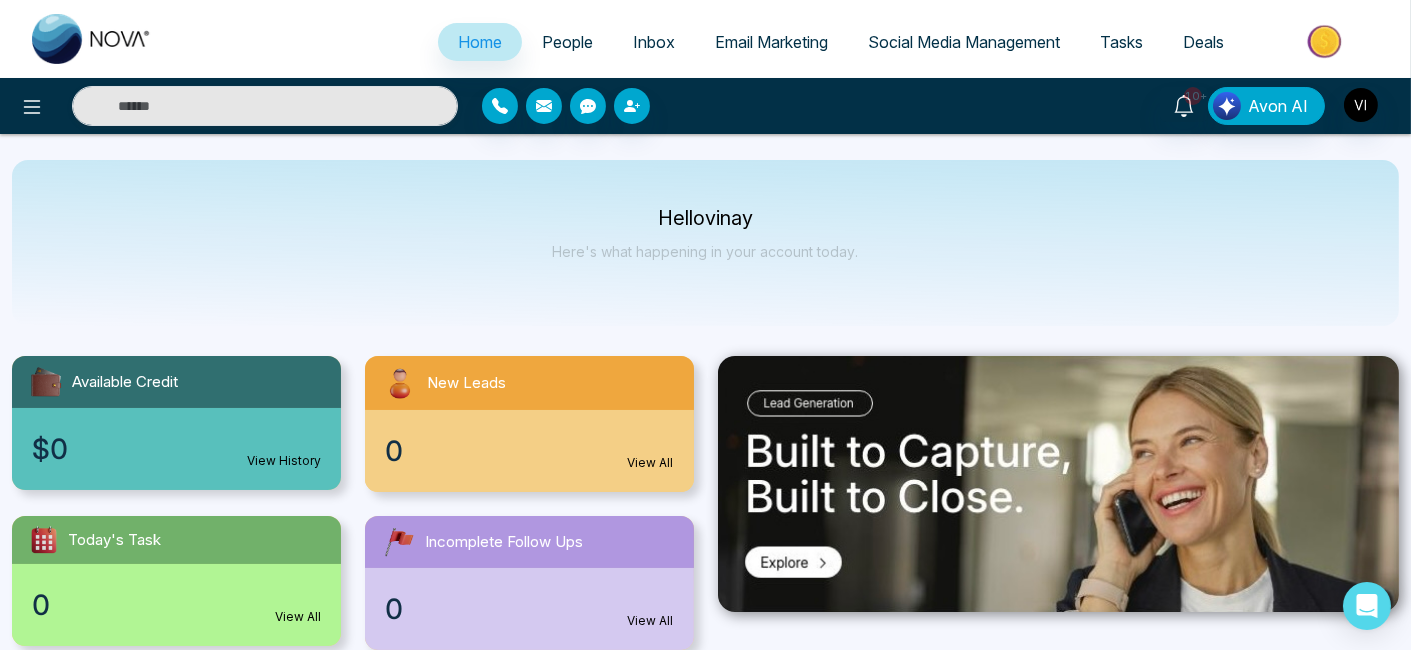 click on "Email Marketing" at bounding box center (771, 42) 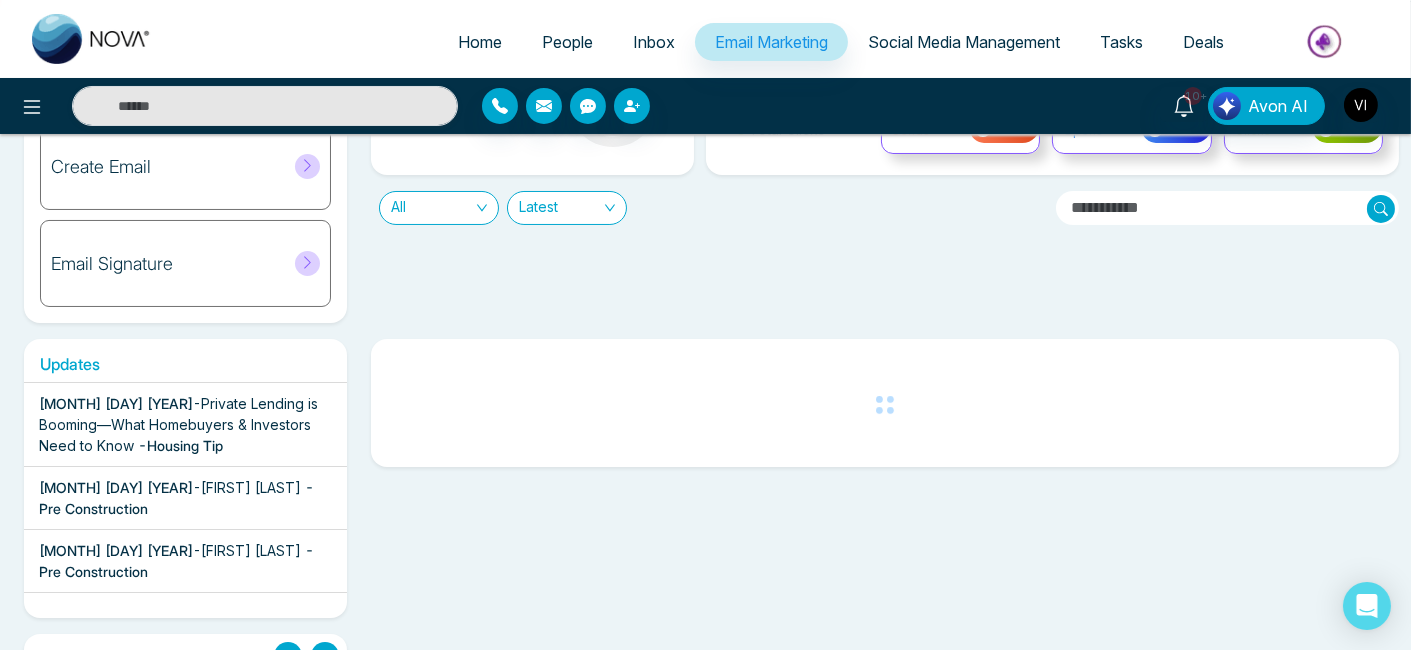 scroll, scrollTop: 0, scrollLeft: 0, axis: both 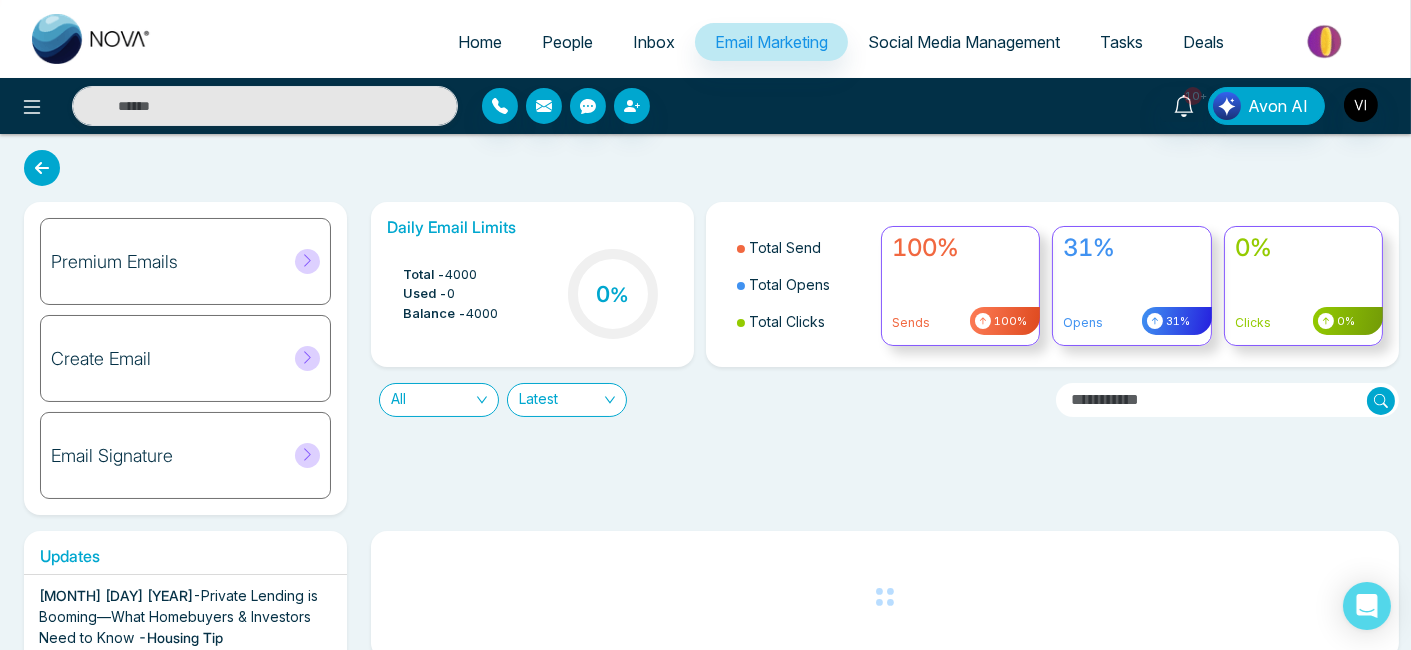 click on "Daily Email Limits Total - 4000 Used - 0 Balance - 4000 0 % Total Send Total Opens Total Clicks 100% Sends 100% 31% Opens 31% 0% Clicks 0% All Latest" at bounding box center [879, 358] 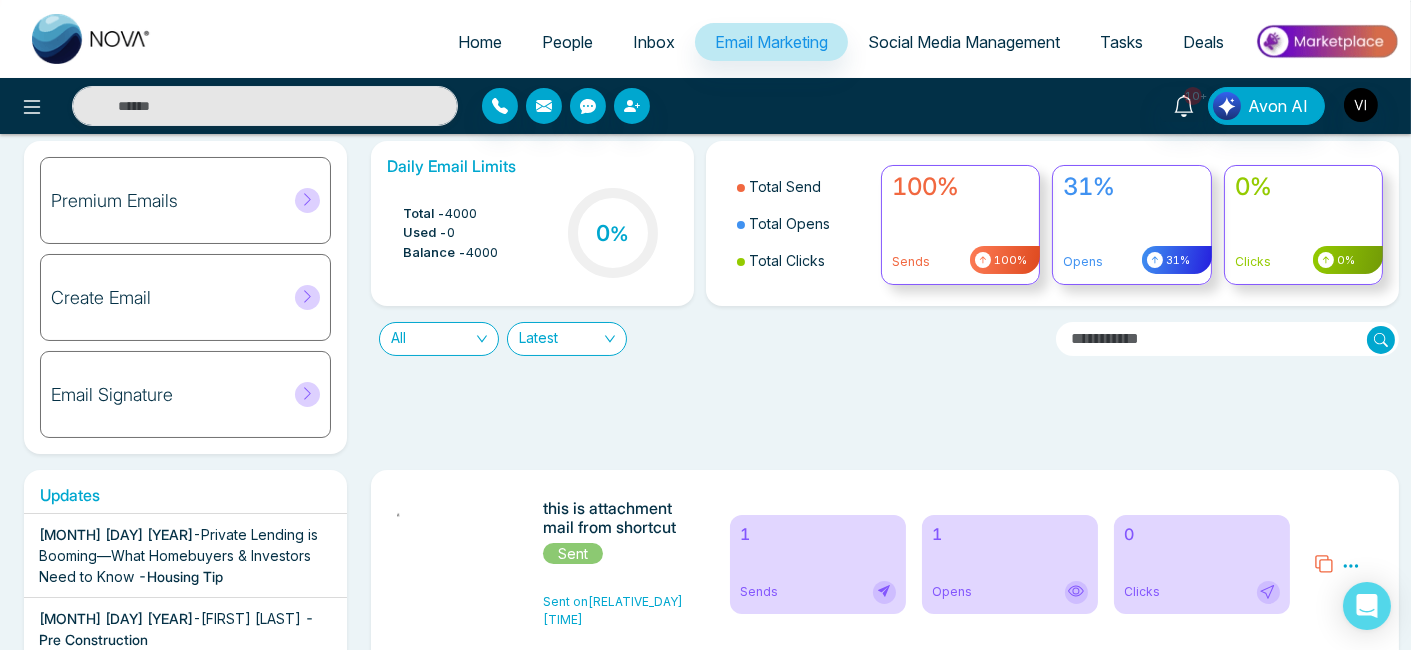 scroll, scrollTop: 0, scrollLeft: 0, axis: both 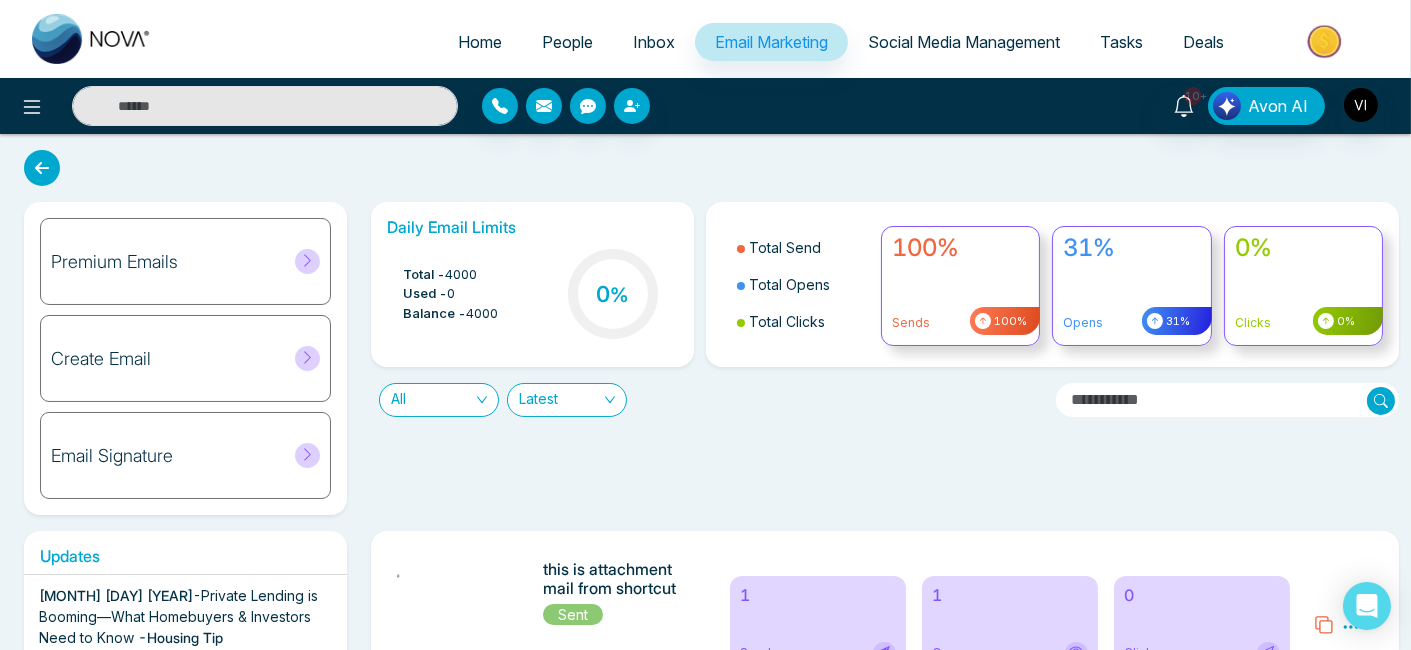 click at bounding box center [307, 261] 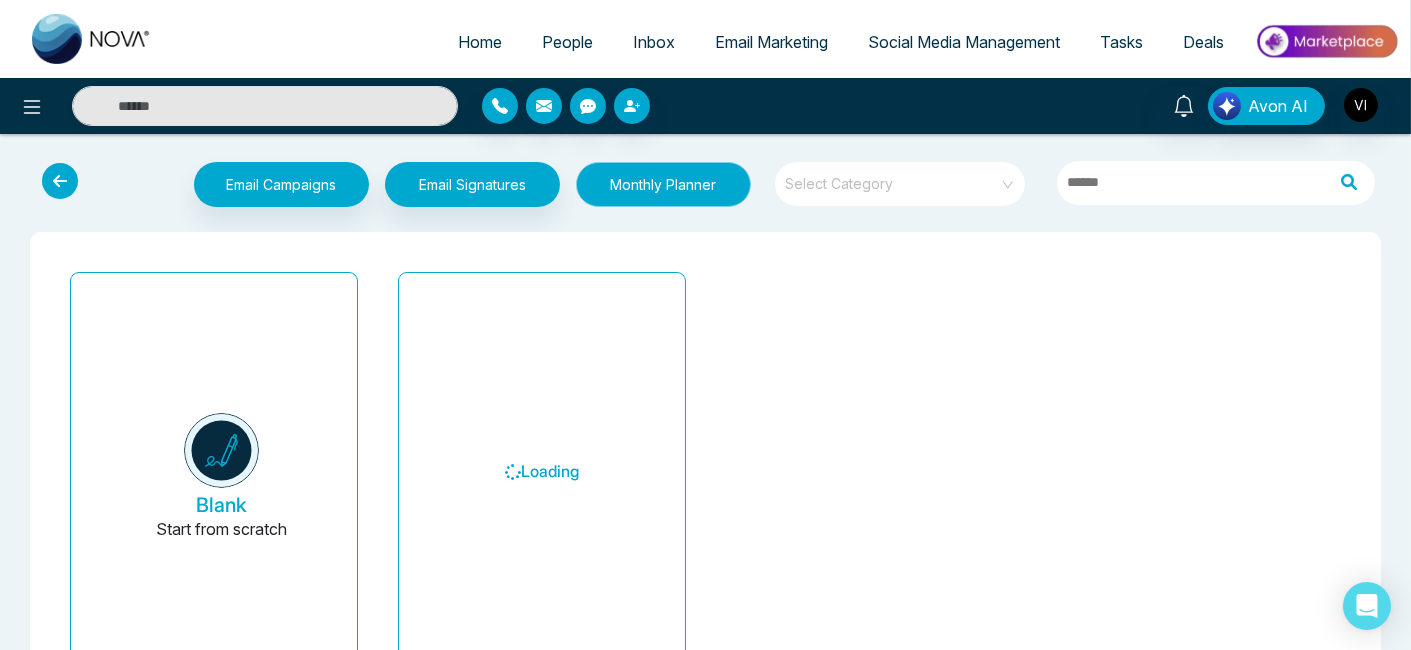 click on "Monthly Planner" at bounding box center (663, 184) 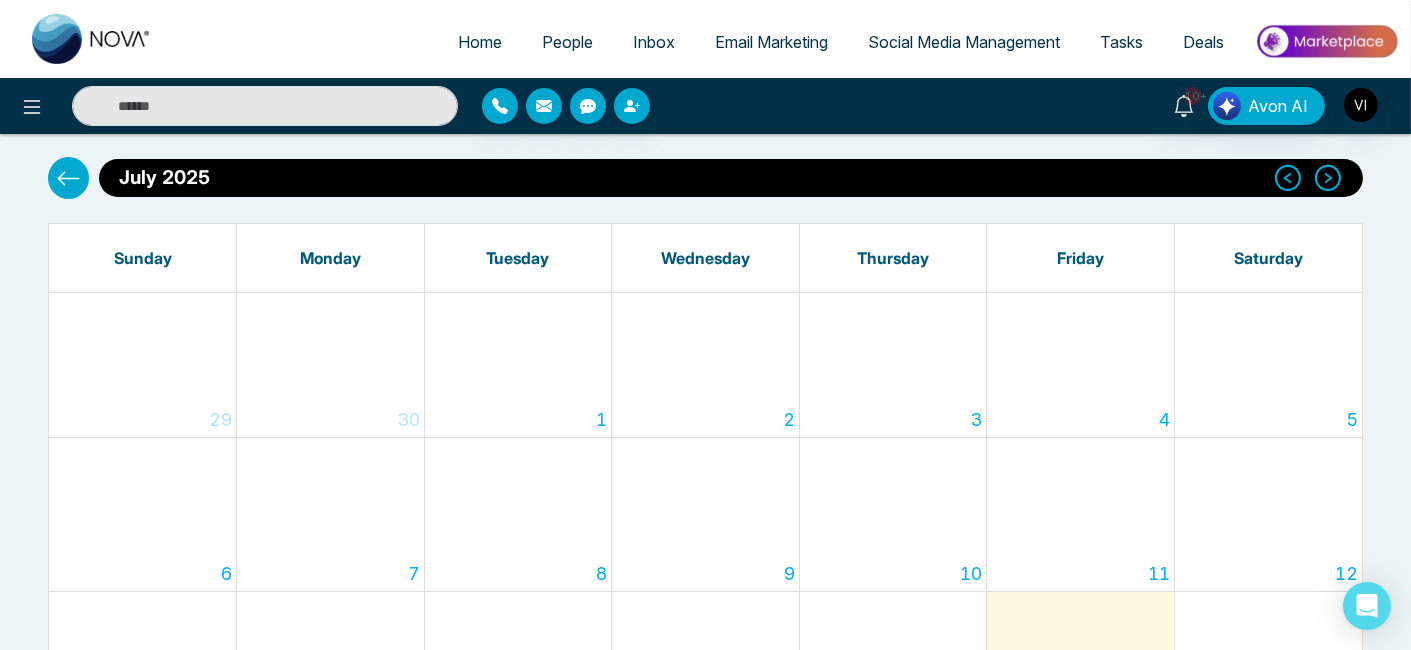 scroll, scrollTop: 0, scrollLeft: 0, axis: both 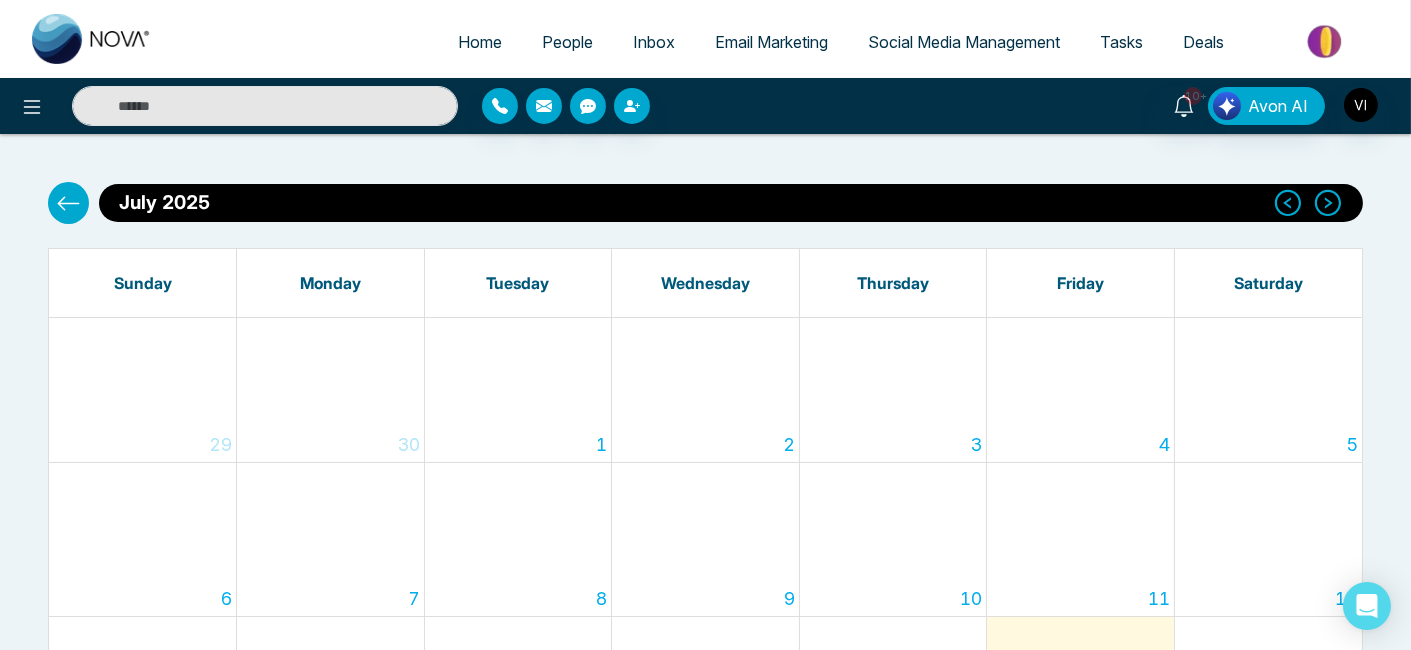 click on "People" at bounding box center (567, 42) 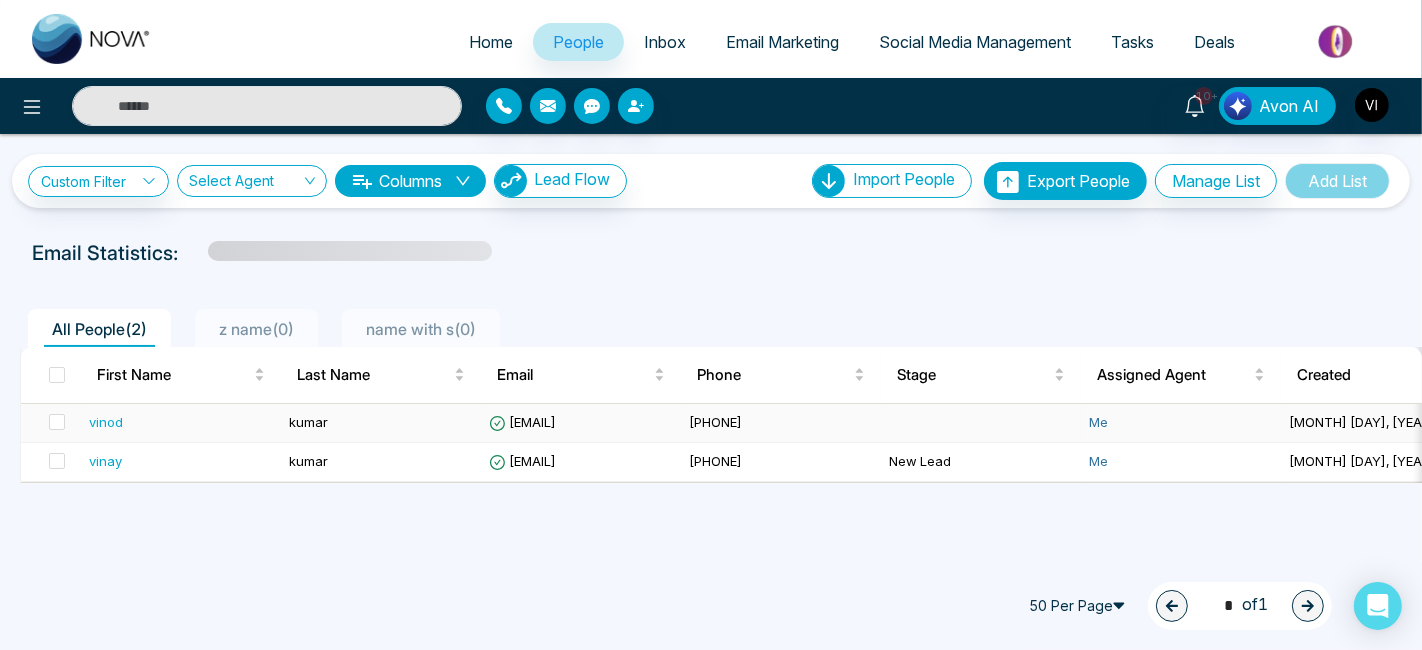 click on "vinod" at bounding box center (181, 422) 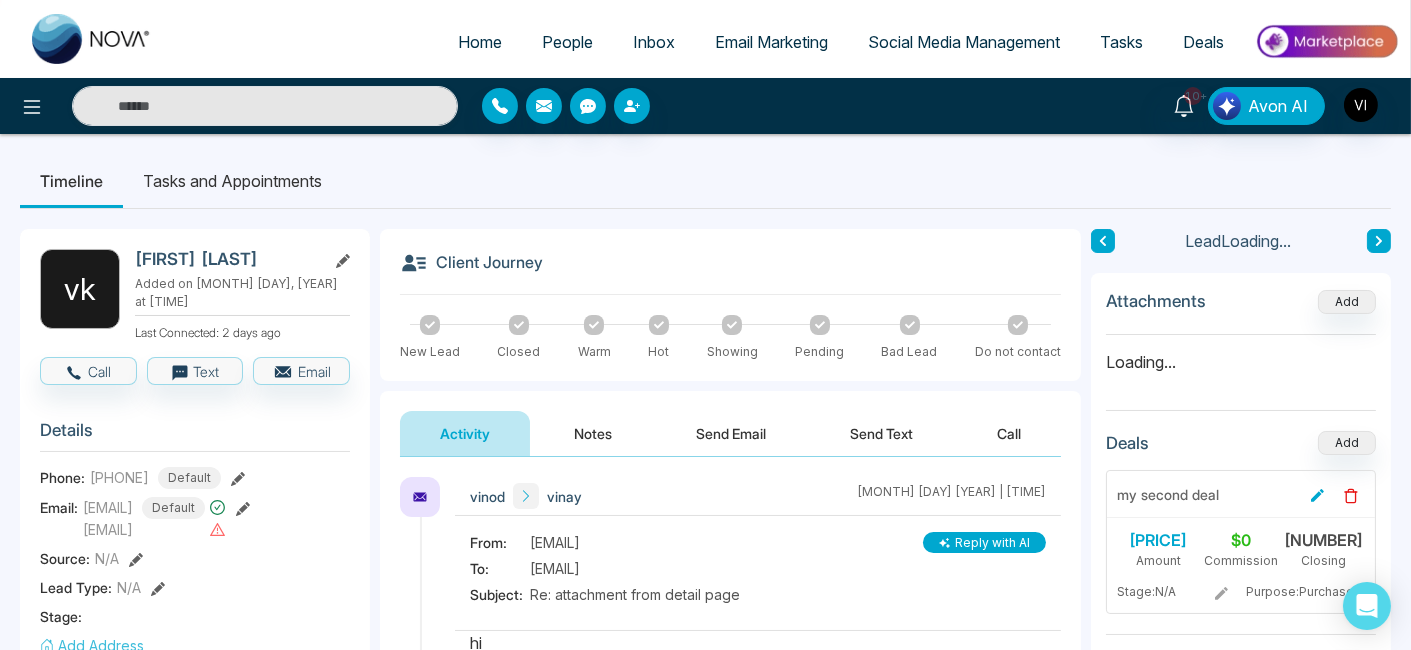 click on "Tasks and Appointments" at bounding box center [232, 181] 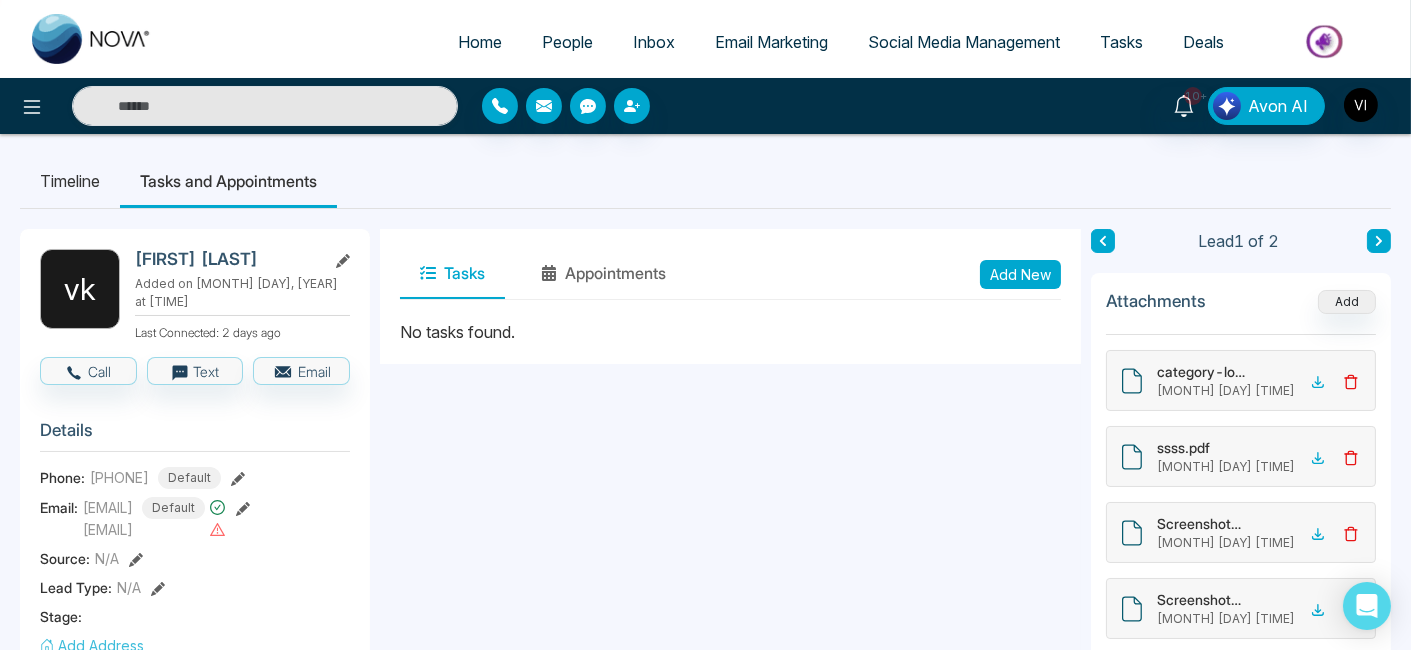 click on "Tasks" at bounding box center [1121, 42] 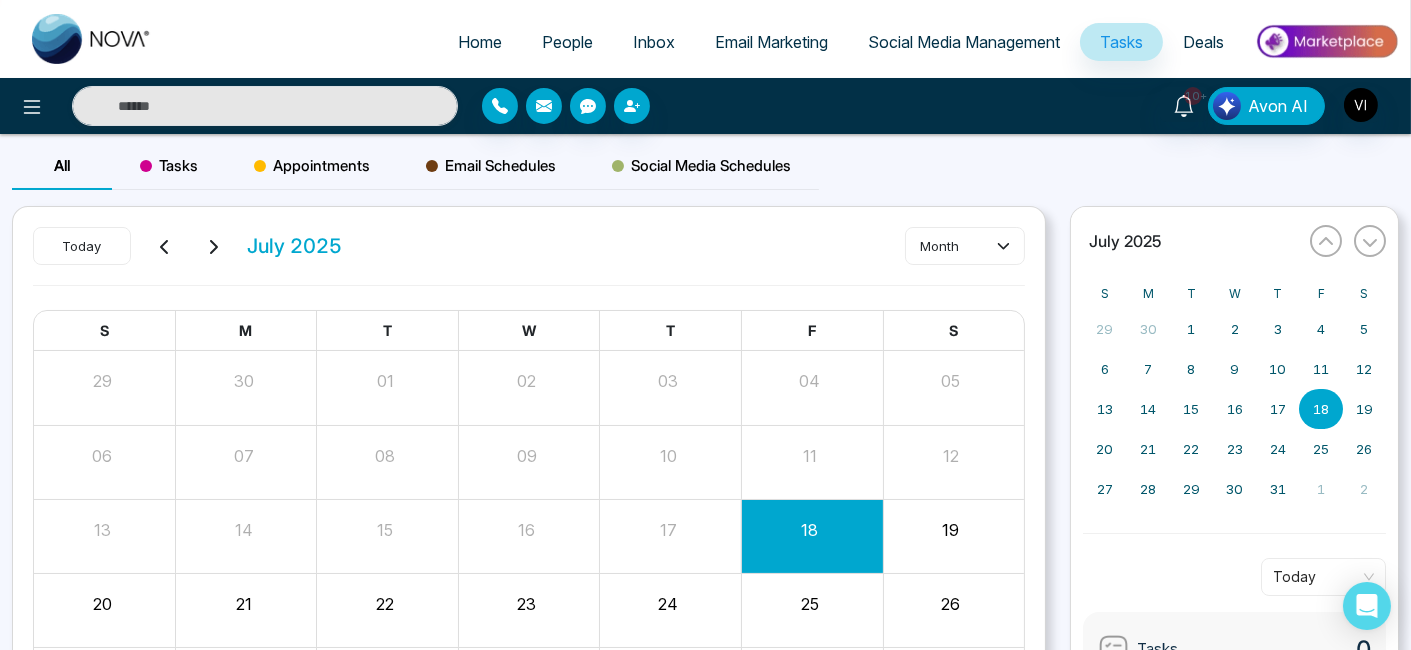 scroll, scrollTop: 104, scrollLeft: 0, axis: vertical 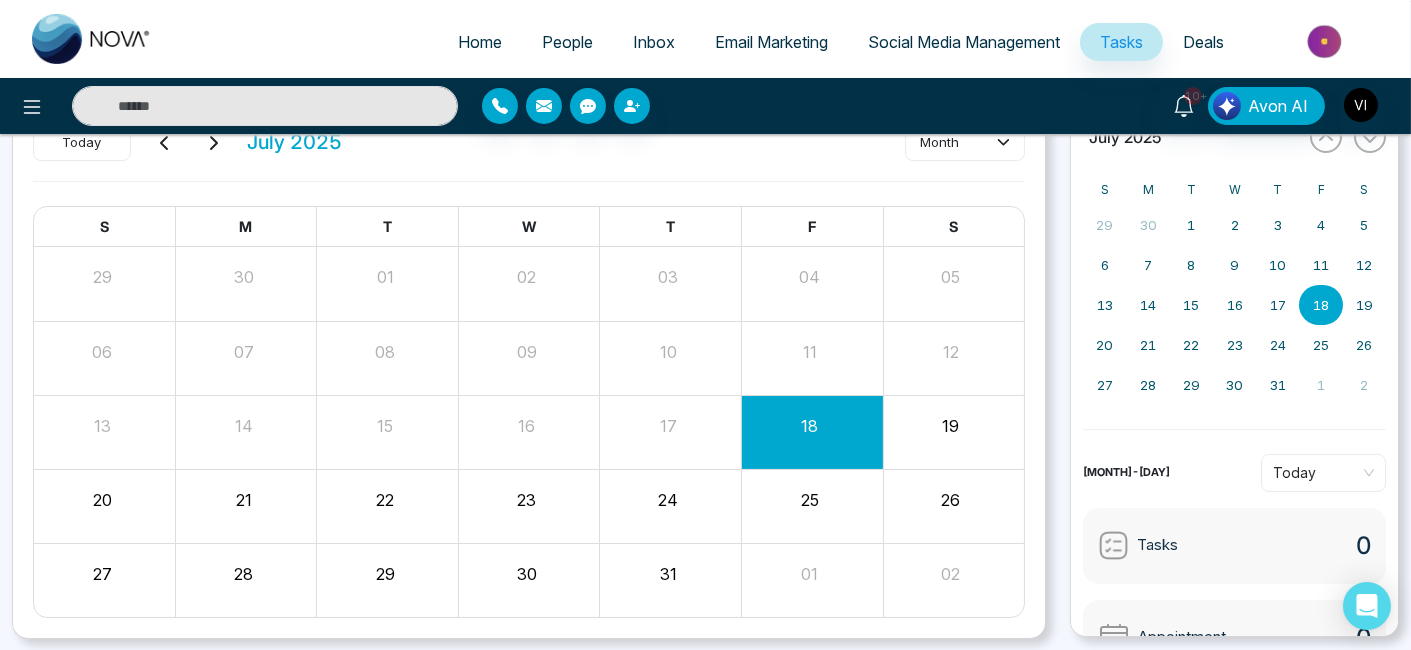 click at bounding box center [812, 506] 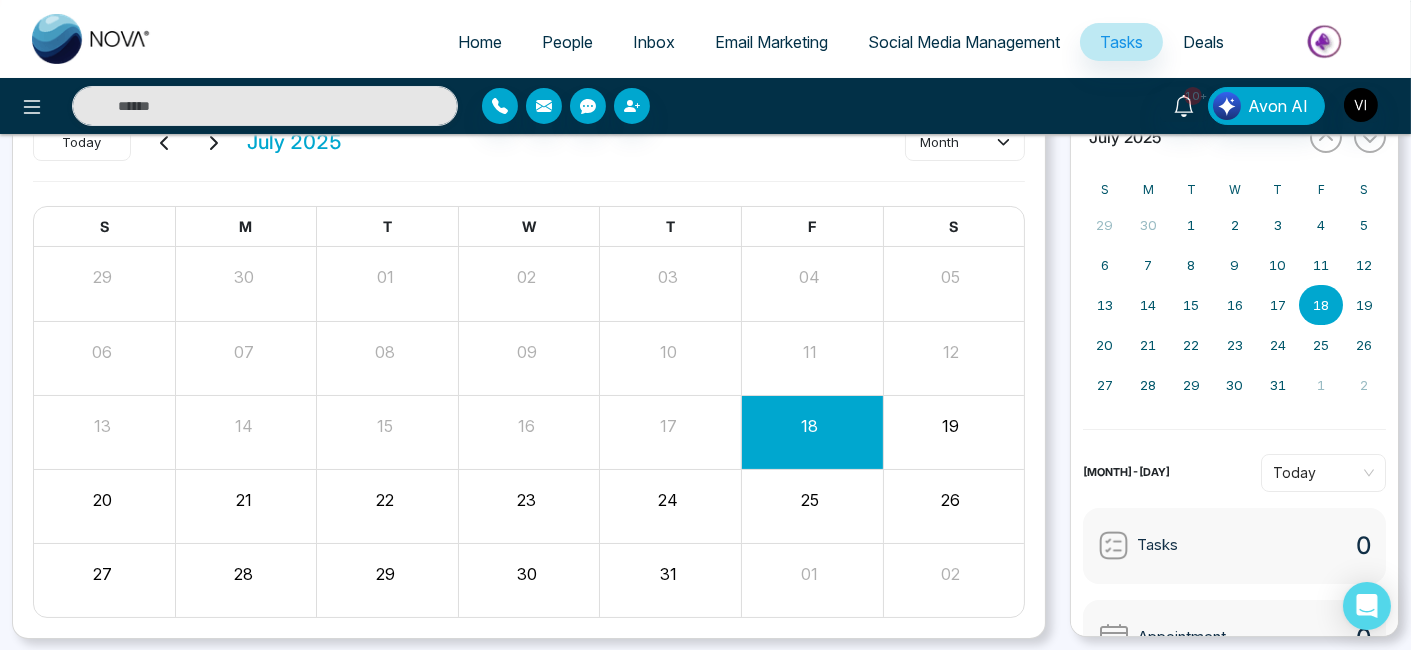 click on "18" at bounding box center (811, 432) 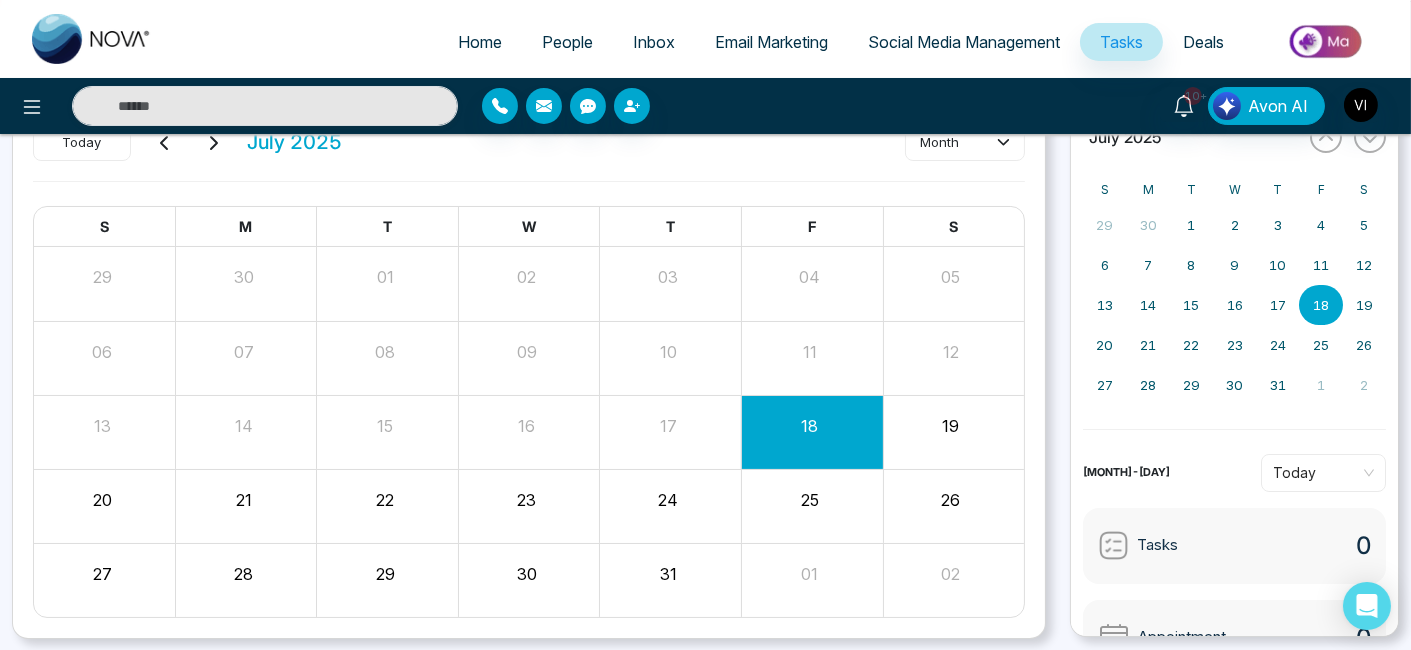 scroll, scrollTop: 0, scrollLeft: 0, axis: both 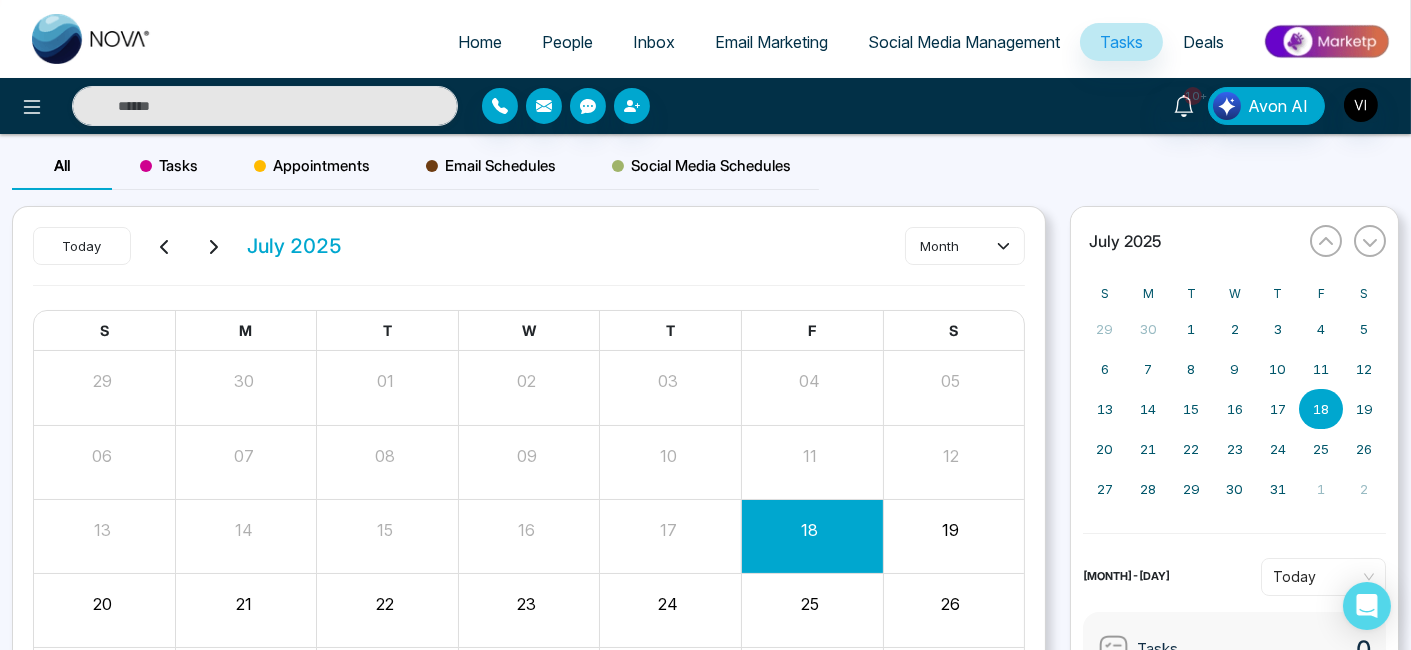 click on "Tasks" at bounding box center [169, 166] 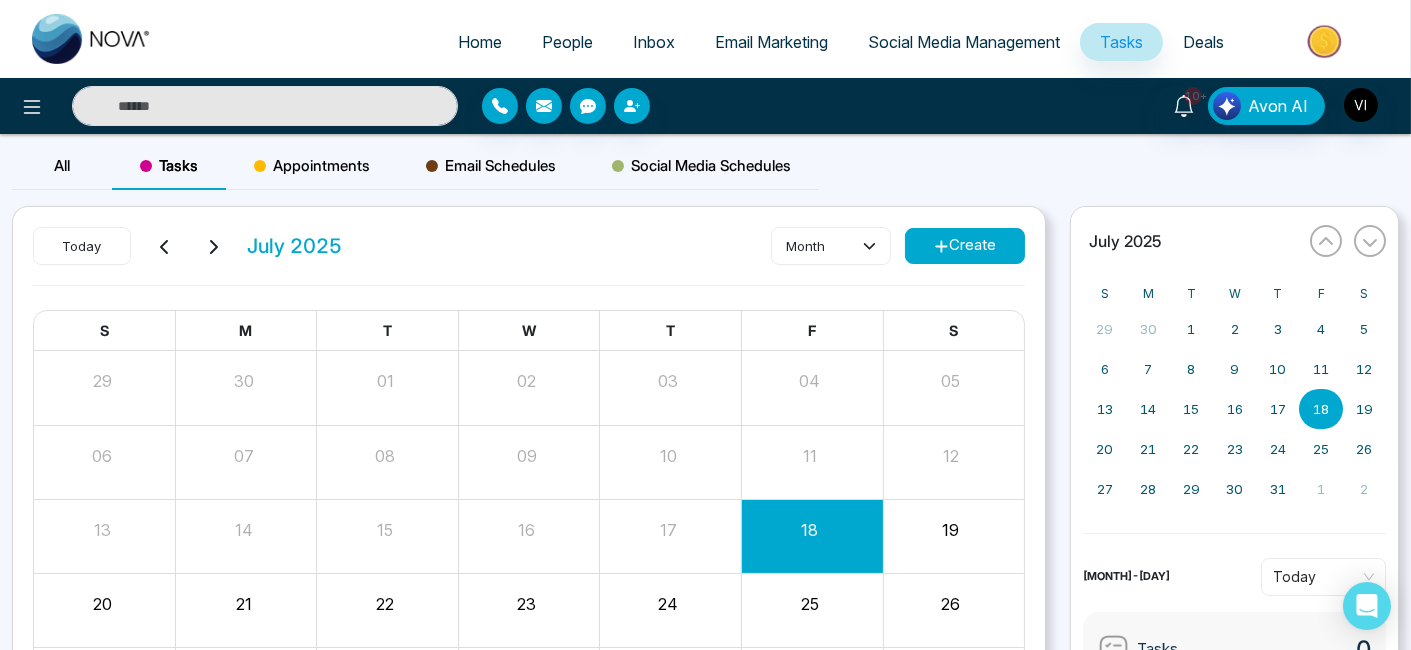 click on "Create" at bounding box center [965, 246] 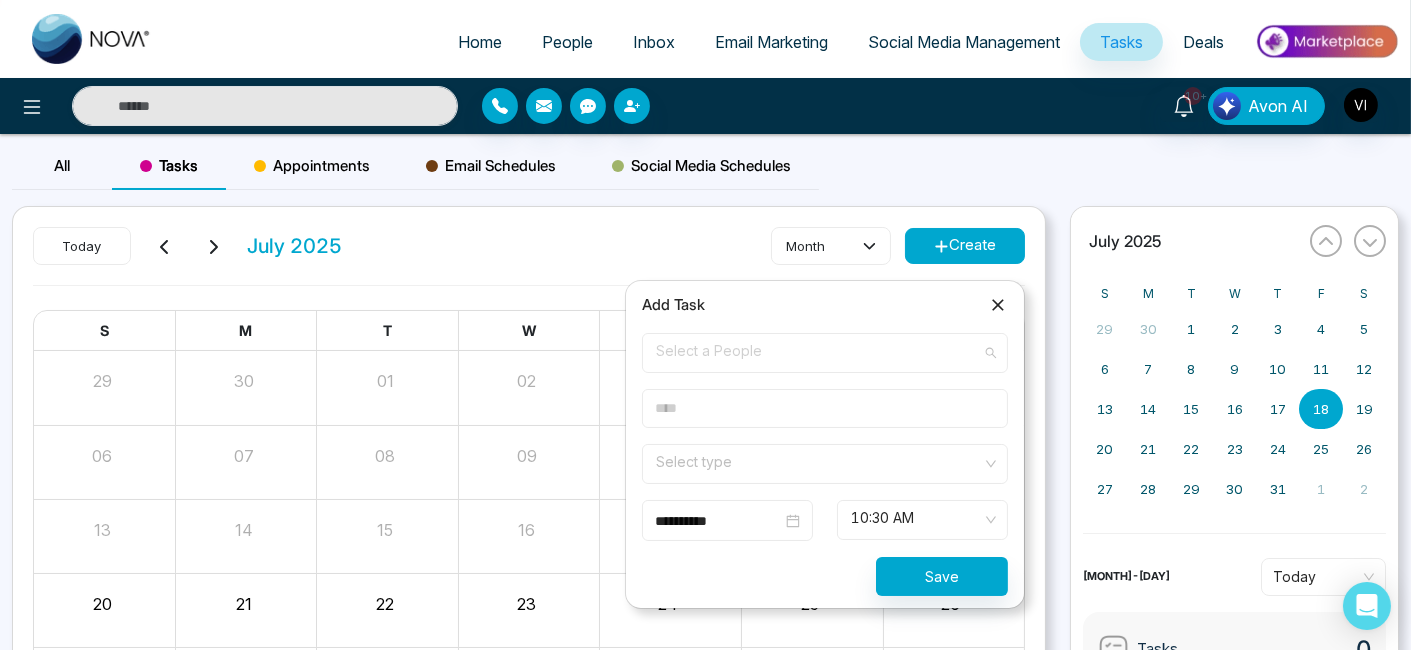 click on "Select a People" at bounding box center [825, 353] 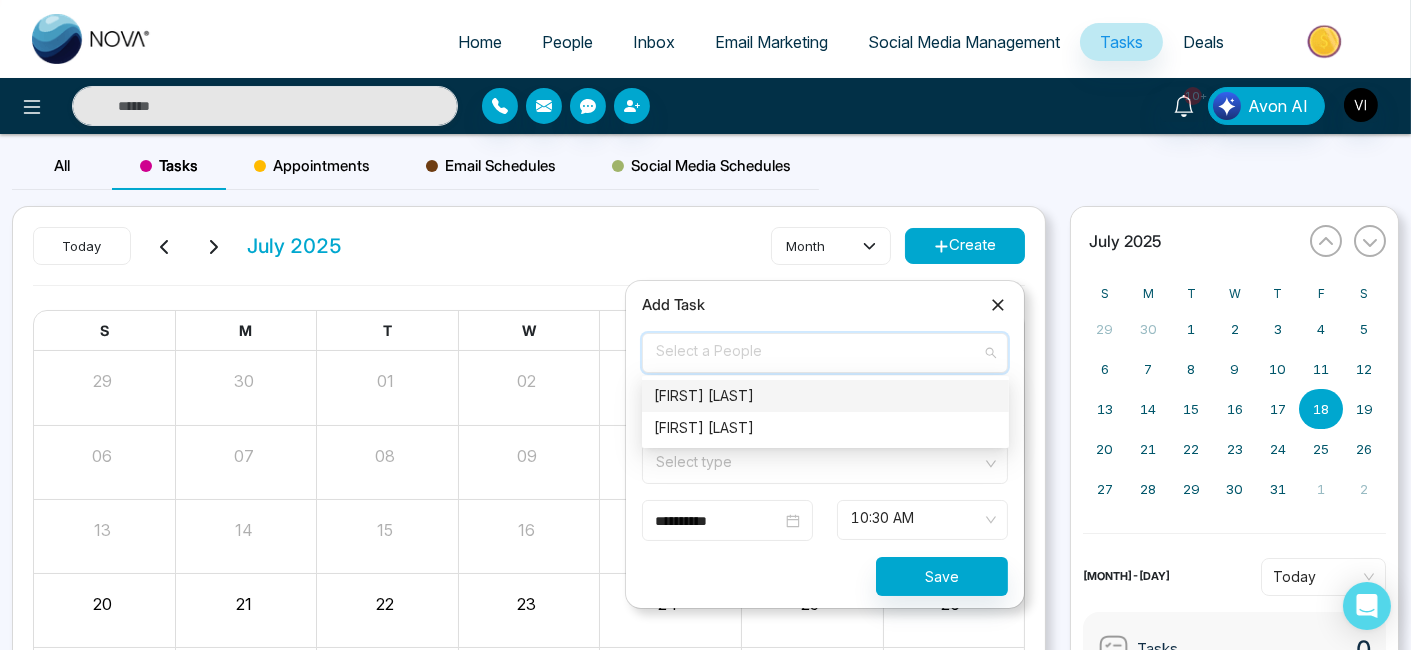 click on "[FIRST] [LAST]" at bounding box center [825, 396] 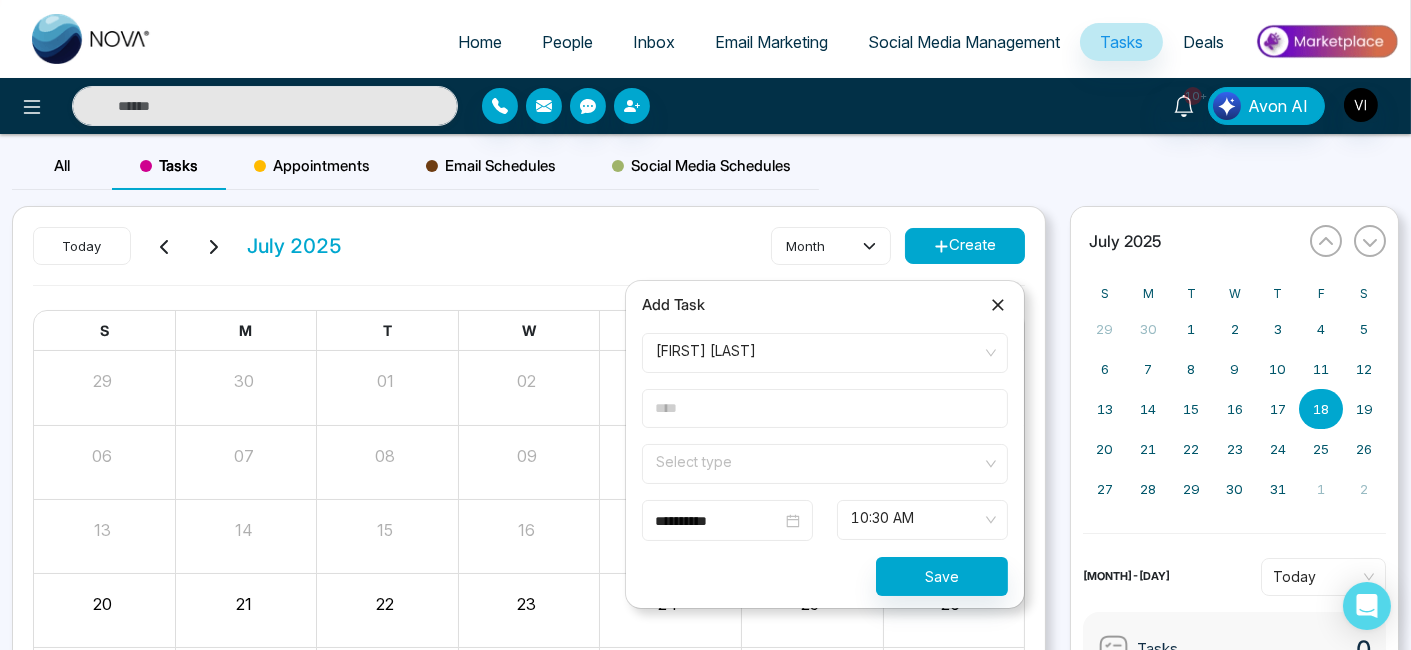 click at bounding box center (825, 408) 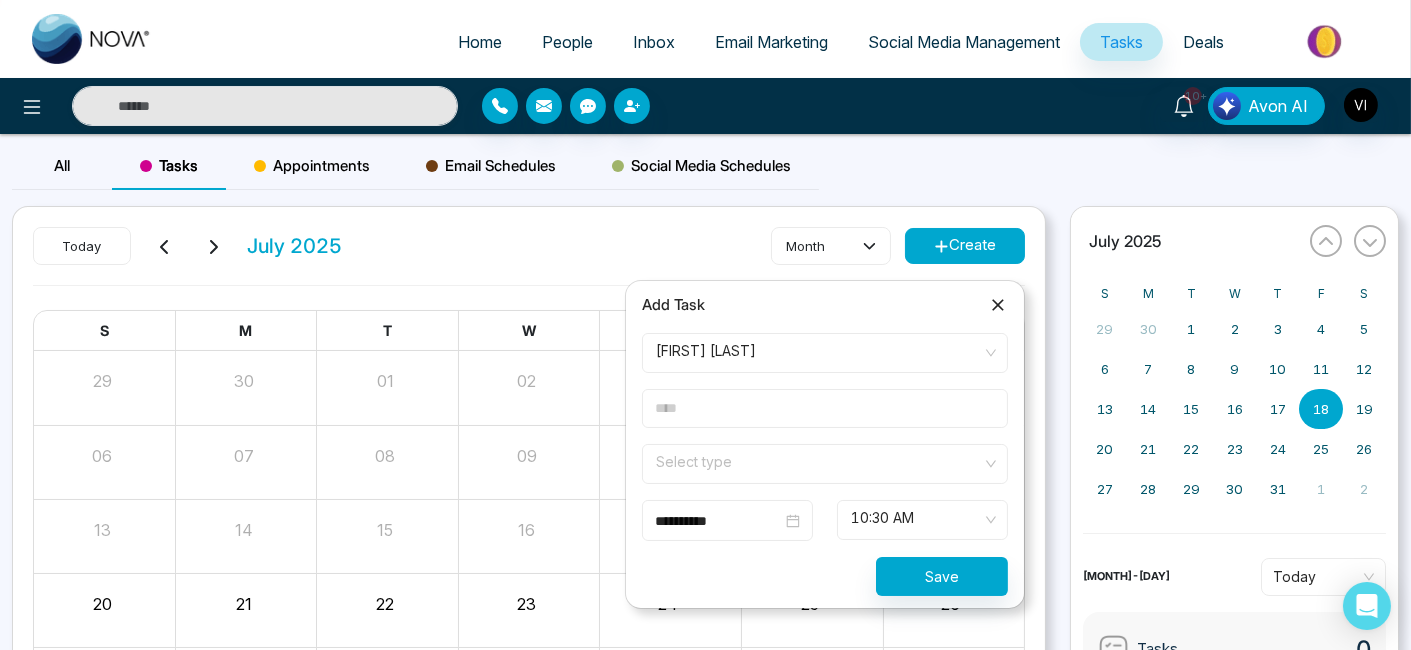 type on "**********" 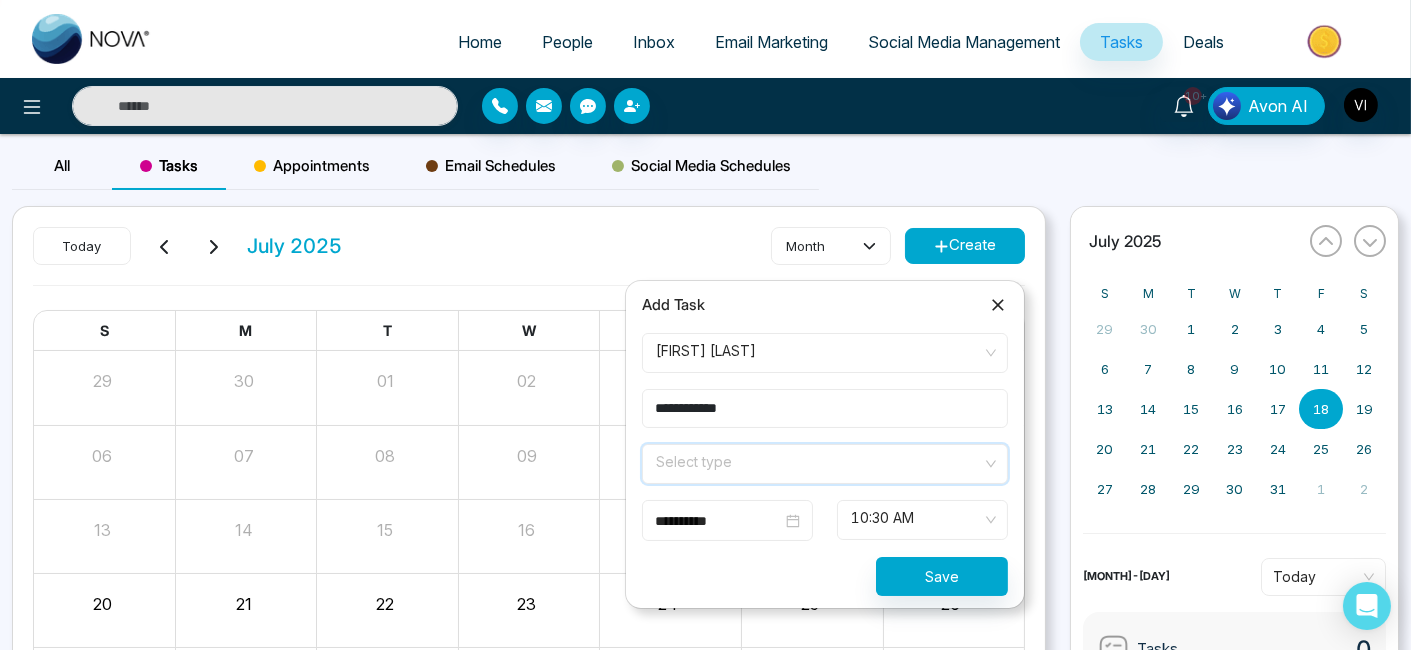 click at bounding box center [818, 460] 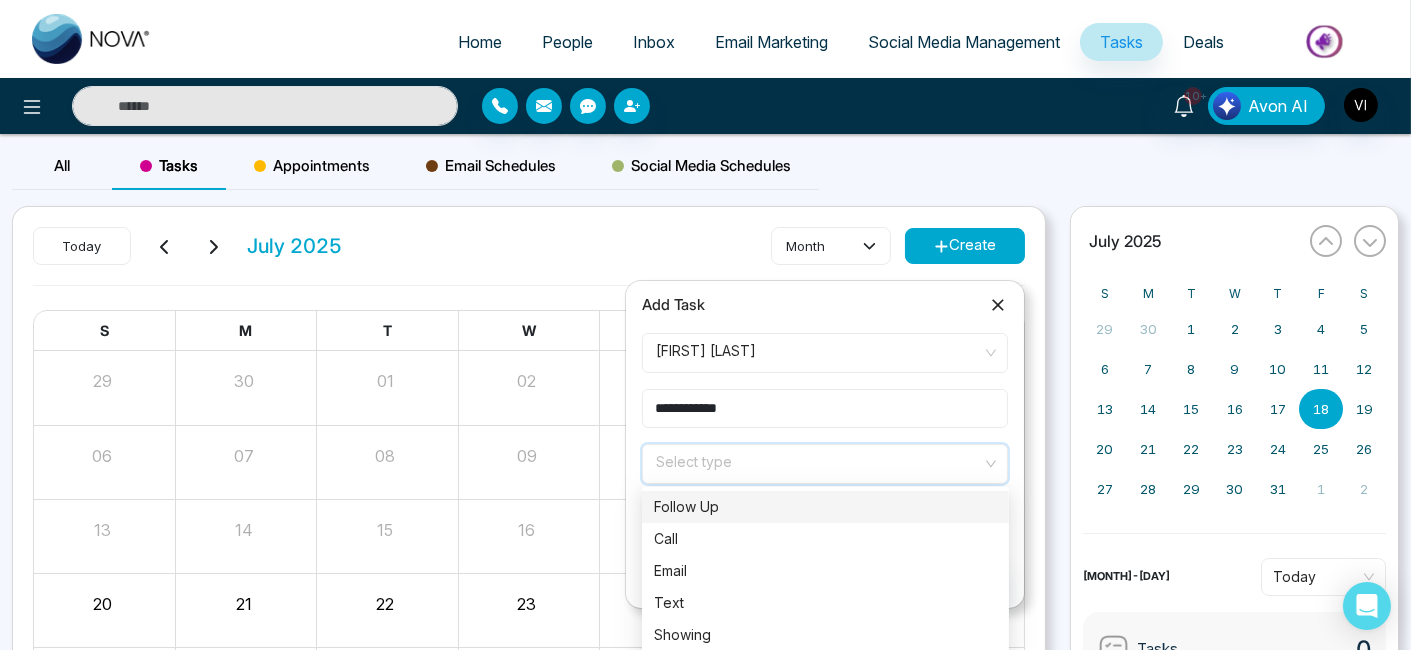 click on "Follow Up" at bounding box center [825, 507] 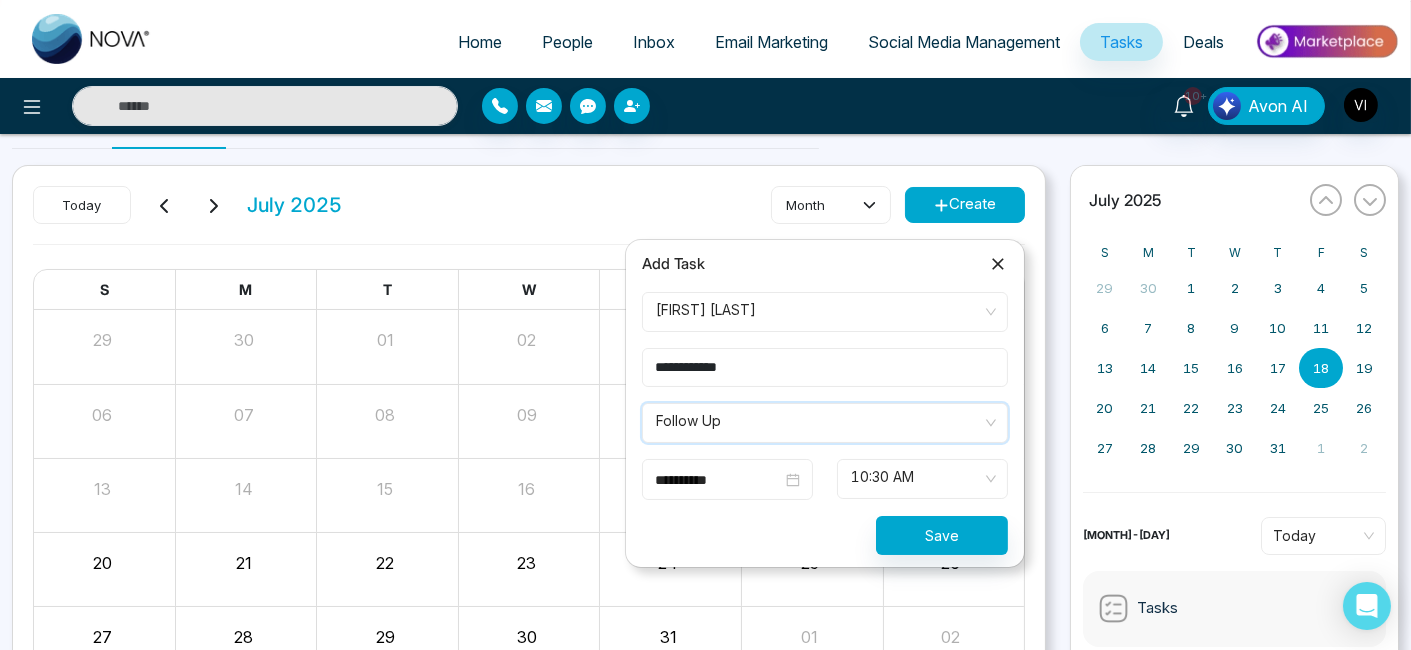 scroll, scrollTop: 43, scrollLeft: 0, axis: vertical 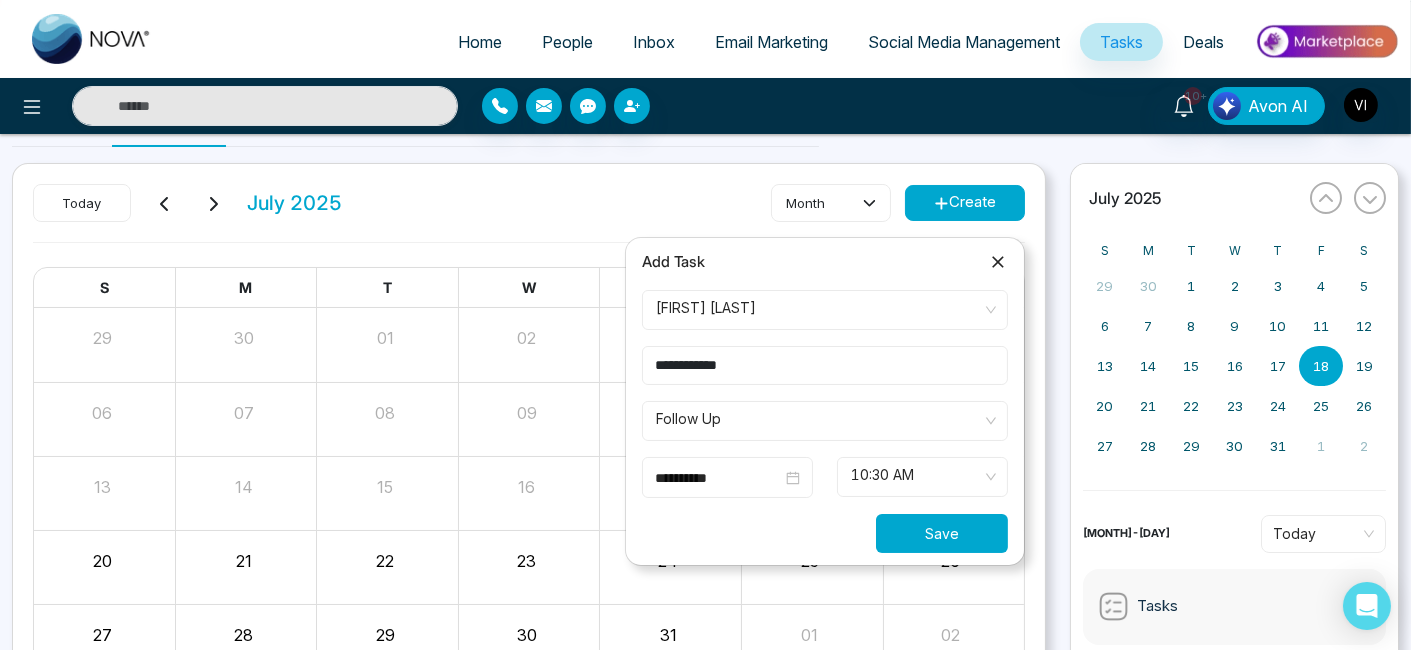 click on "Save" at bounding box center (942, 533) 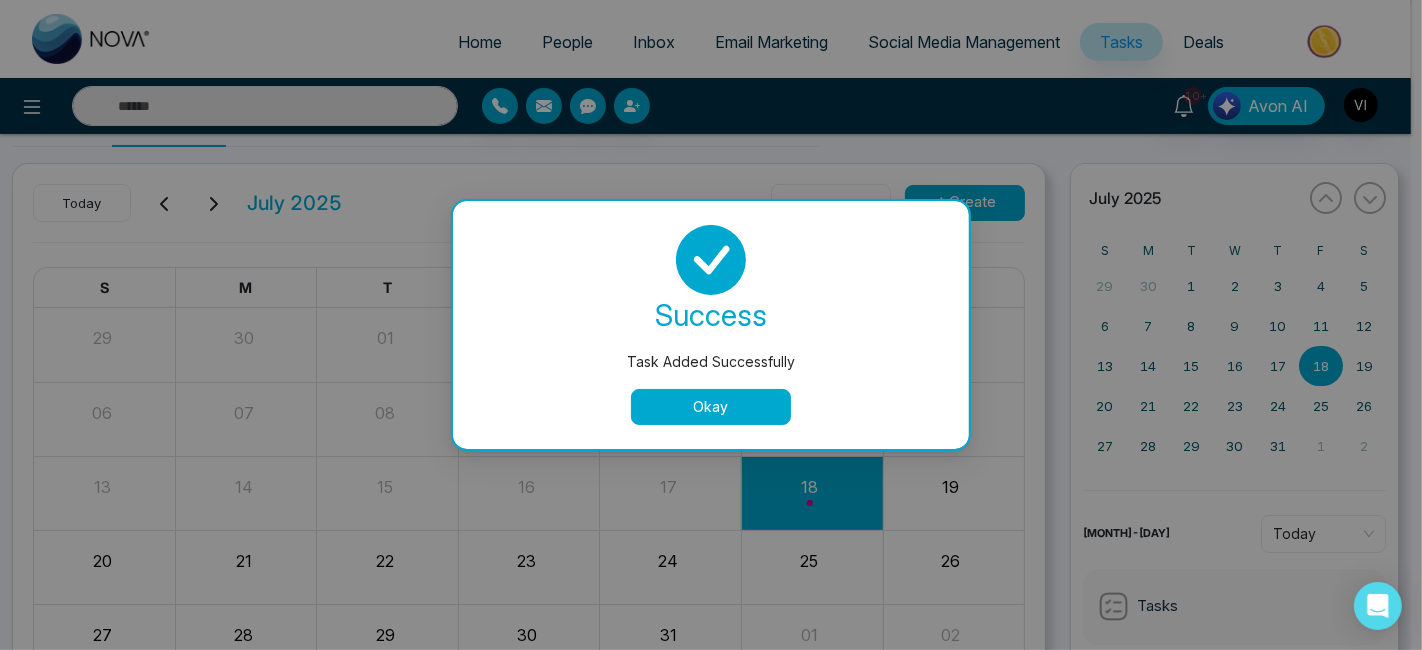 click on "Okay" at bounding box center [711, 407] 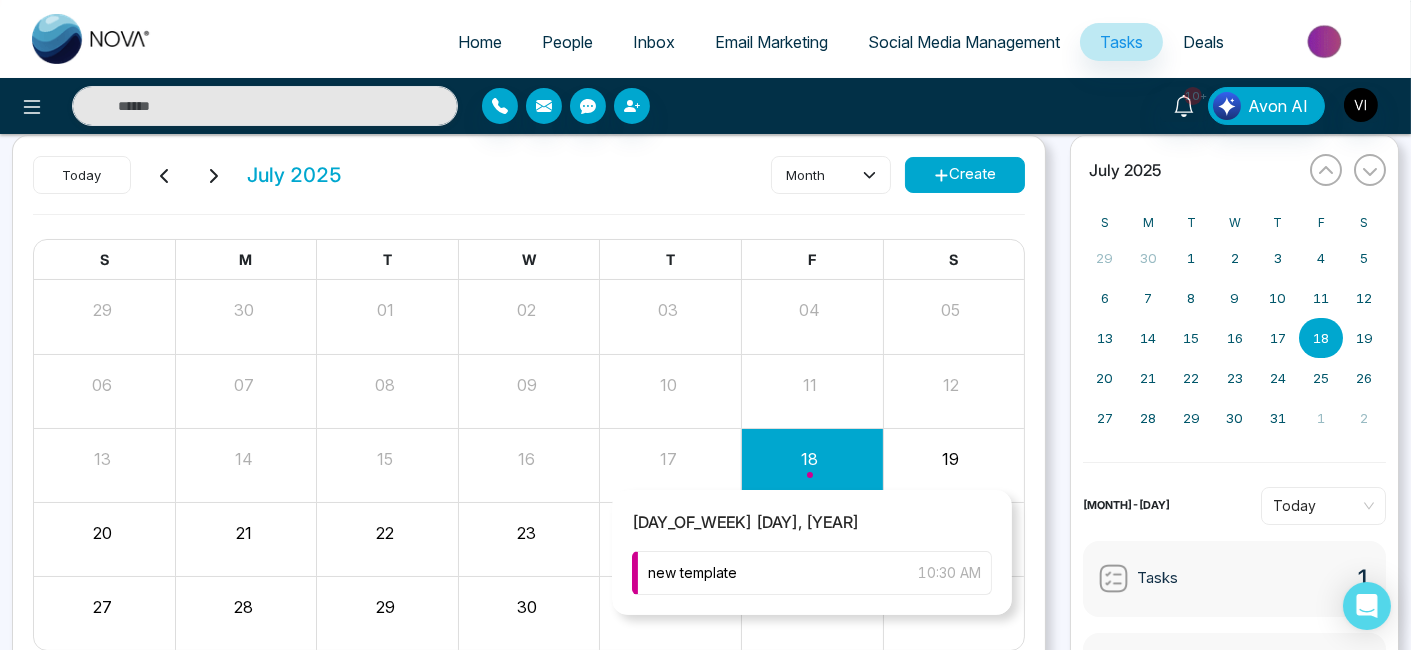 scroll, scrollTop: 72, scrollLeft: 0, axis: vertical 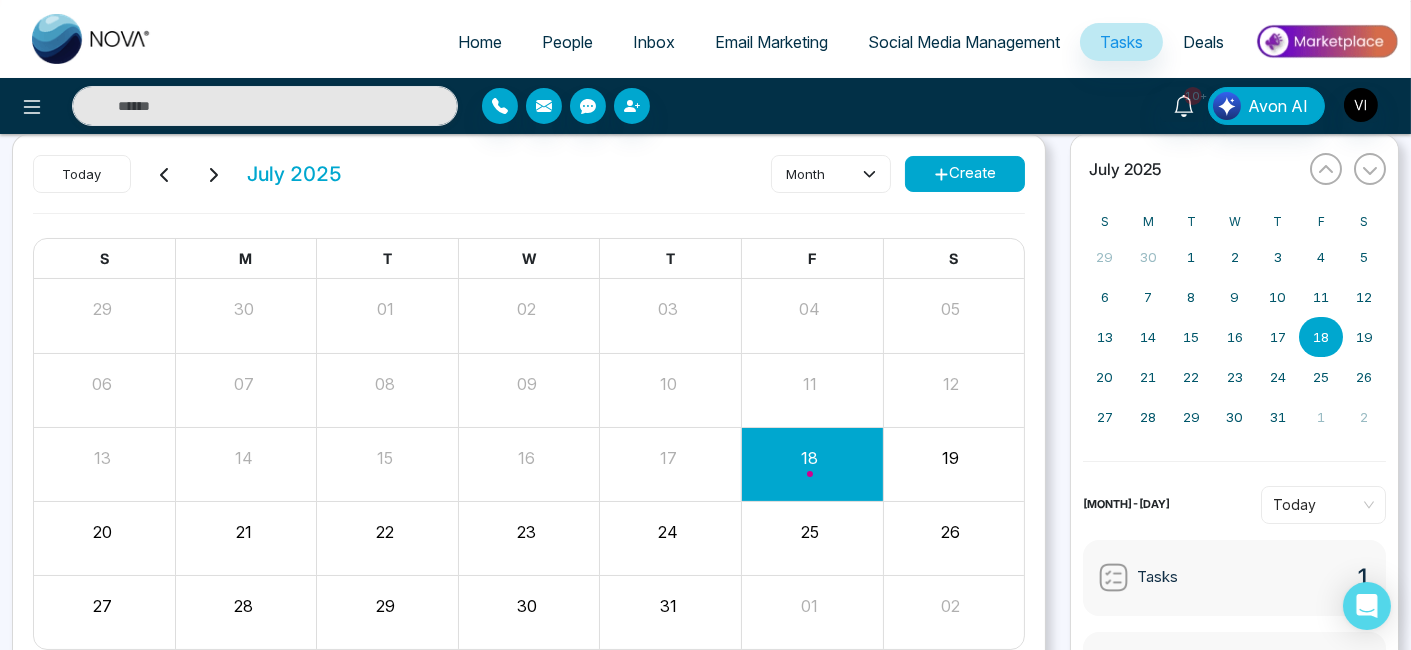 click on "Create" at bounding box center (965, 174) 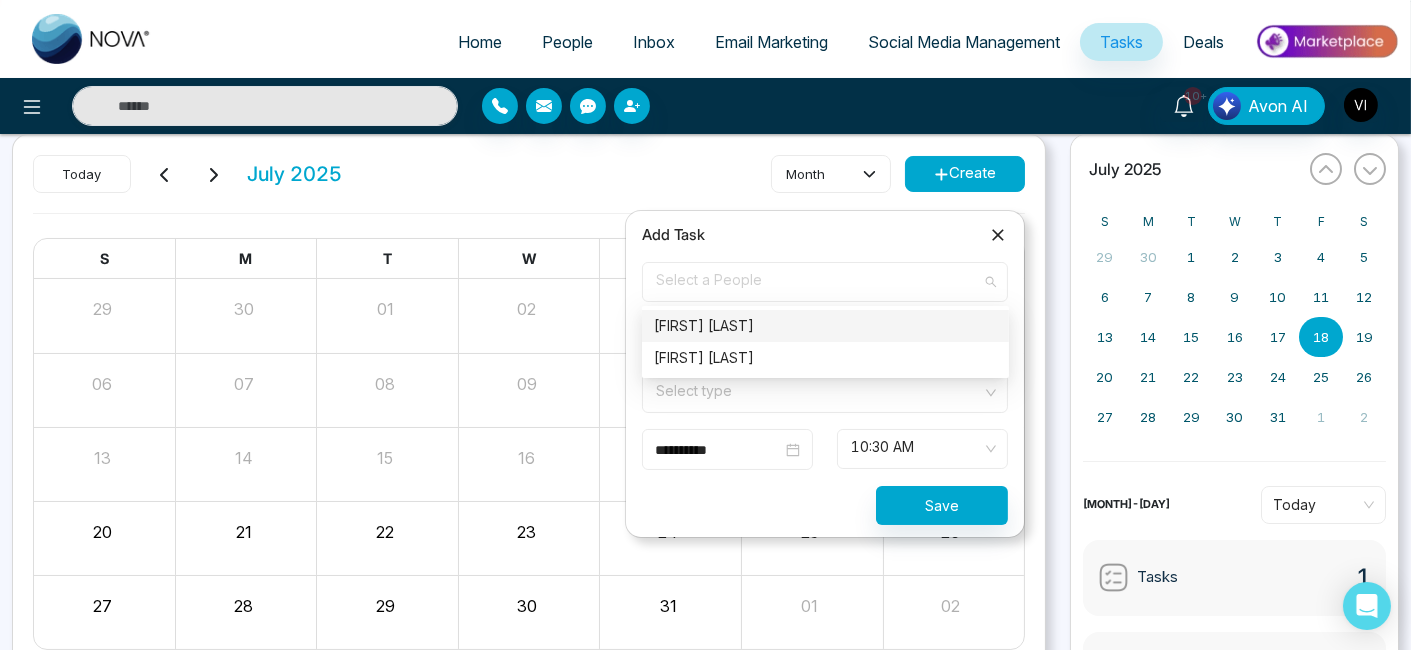 click on "Select a People" at bounding box center (825, 282) 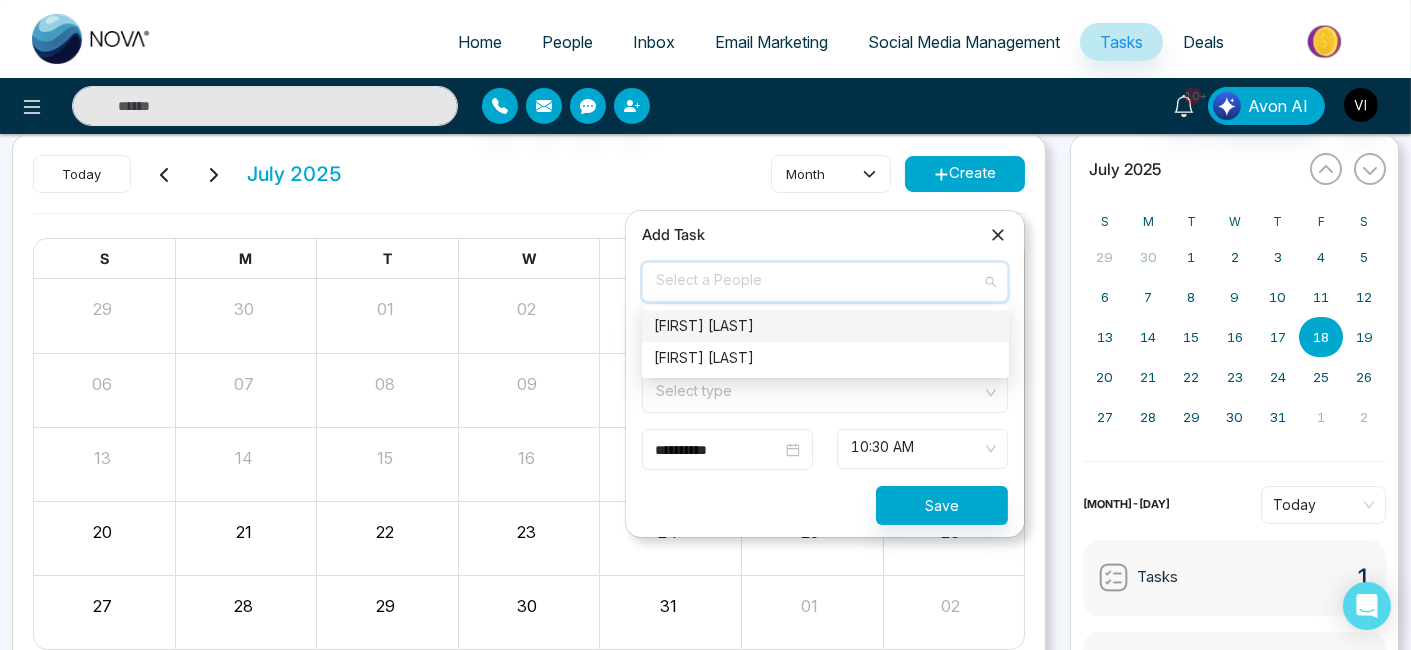 click on "[FIRST] [LAST]" at bounding box center [825, 326] 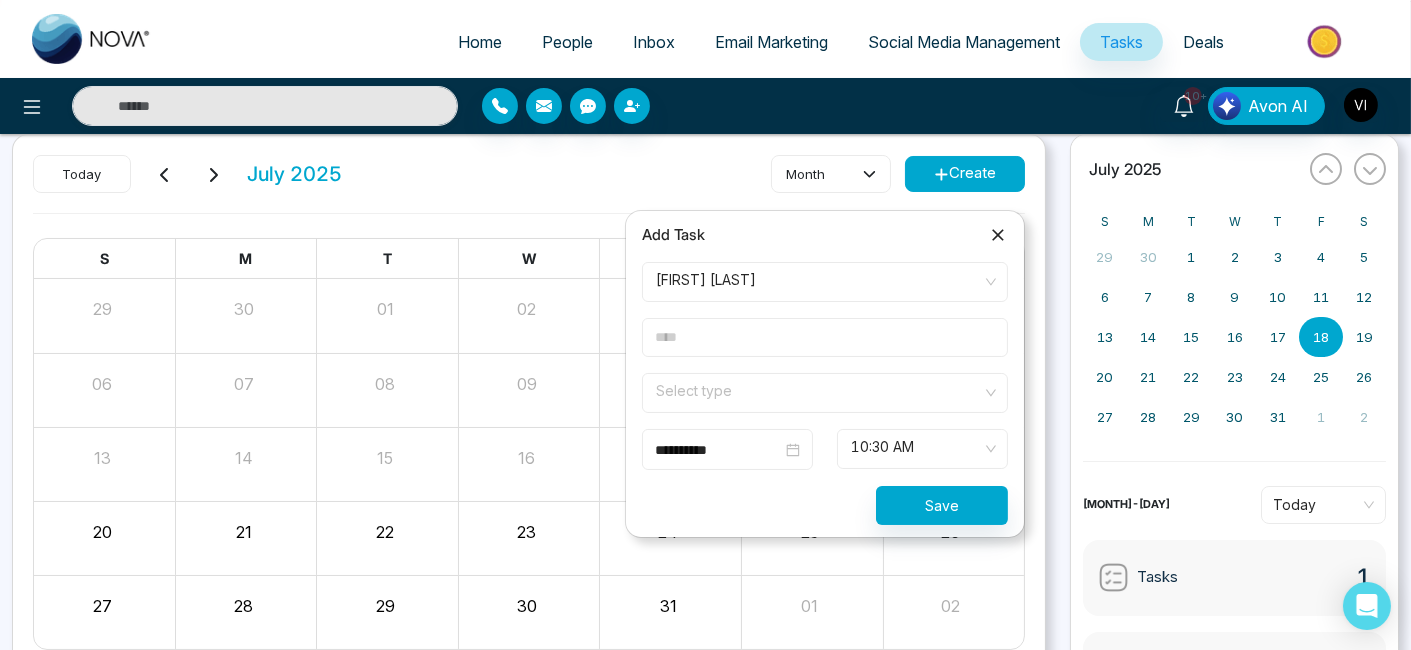 click at bounding box center (825, 337) 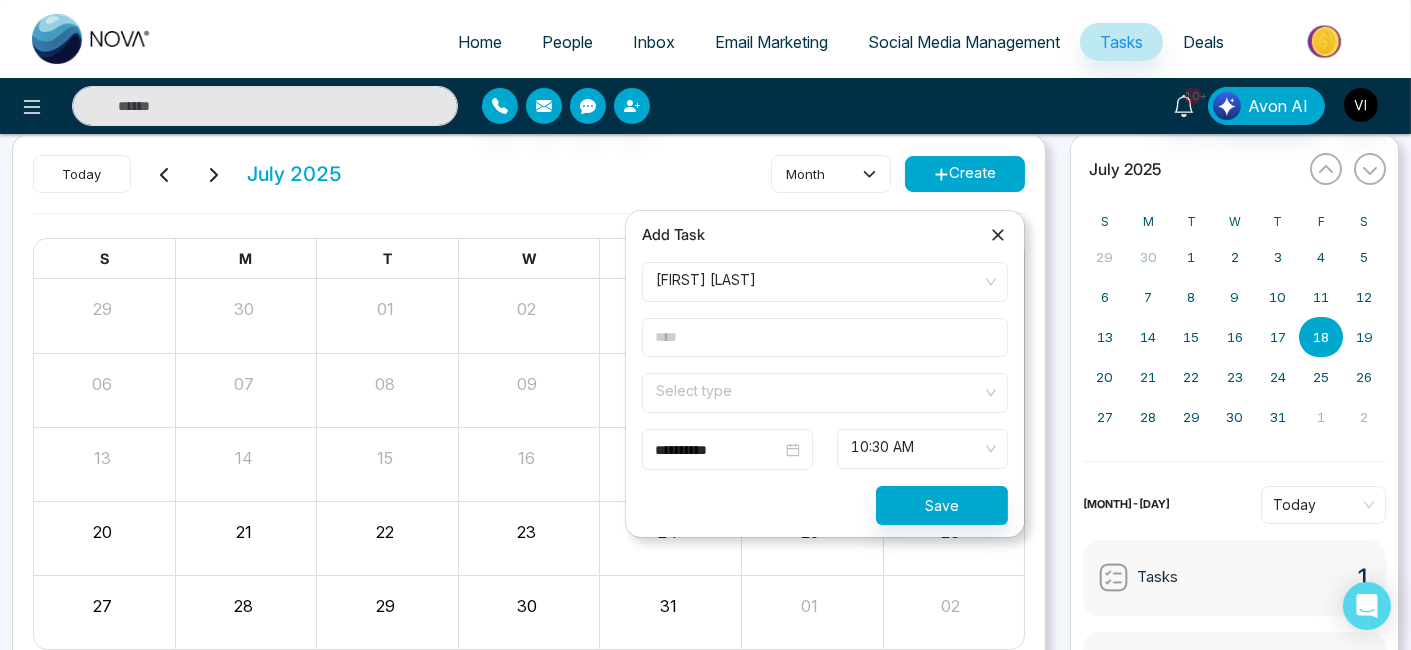 type on "*****" 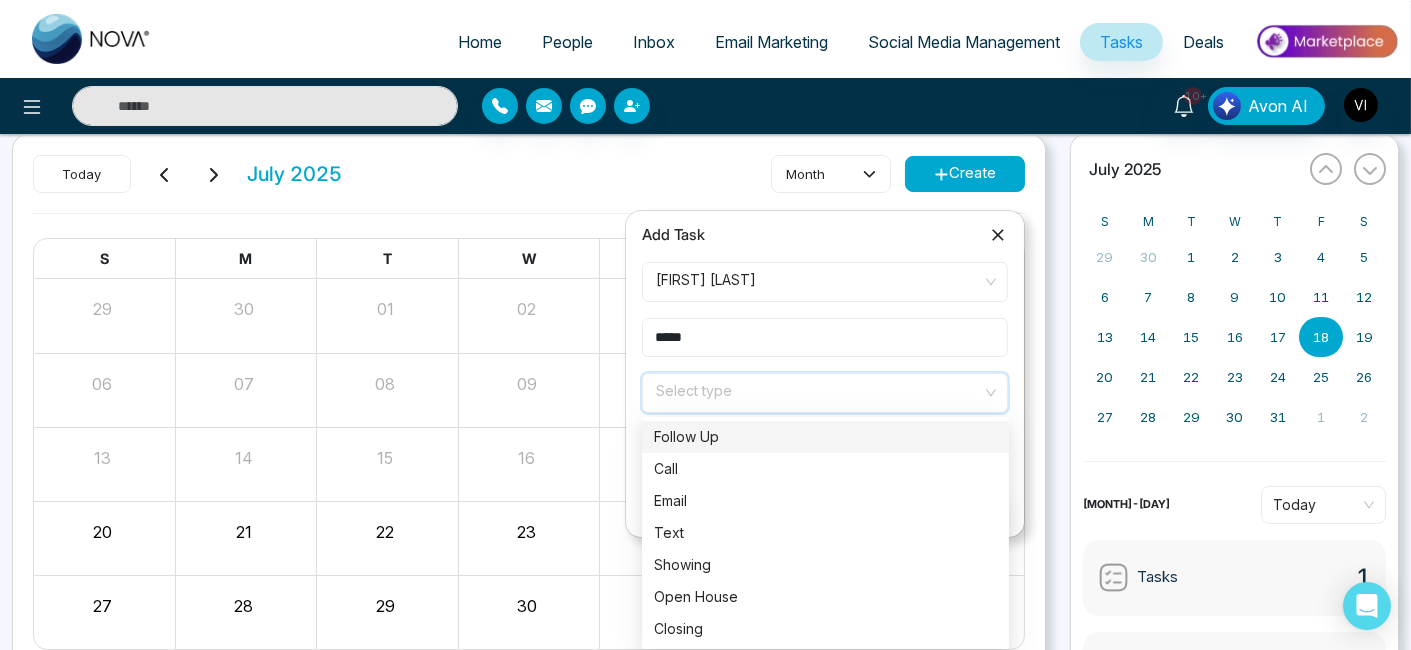 click at bounding box center (818, 389) 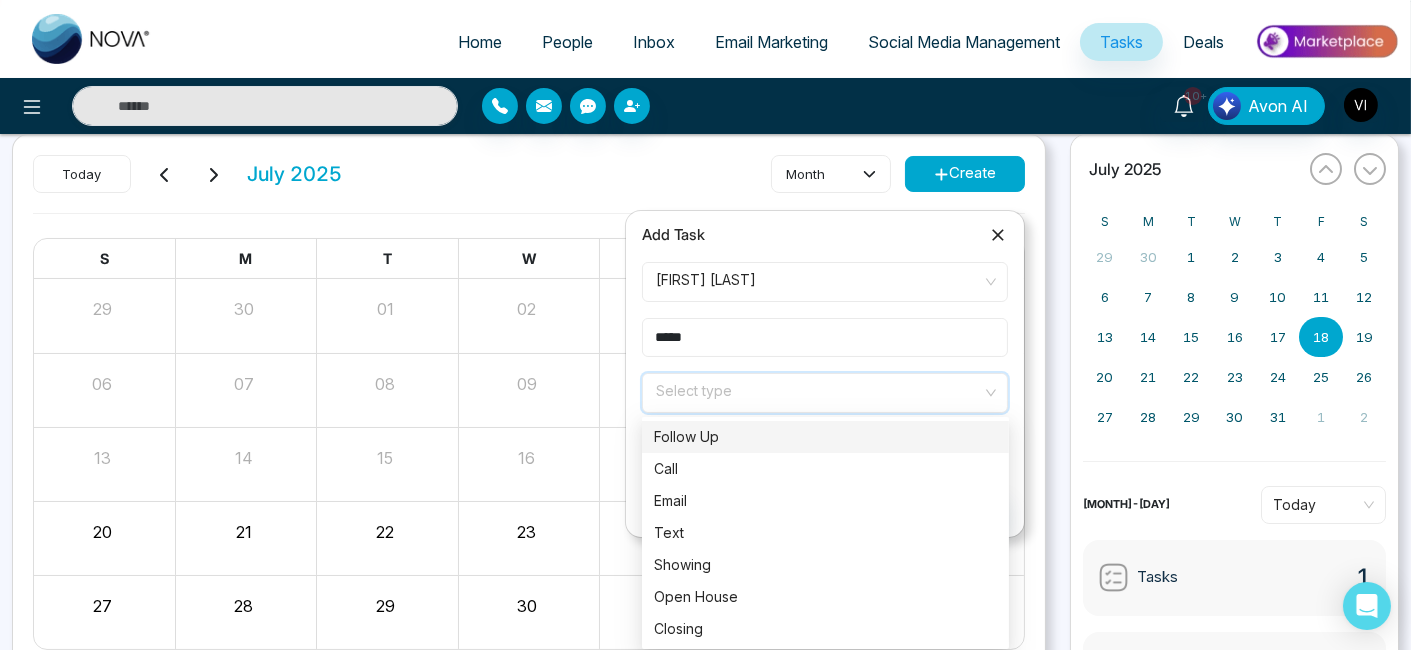 click on "Follow Up" at bounding box center (825, 437) 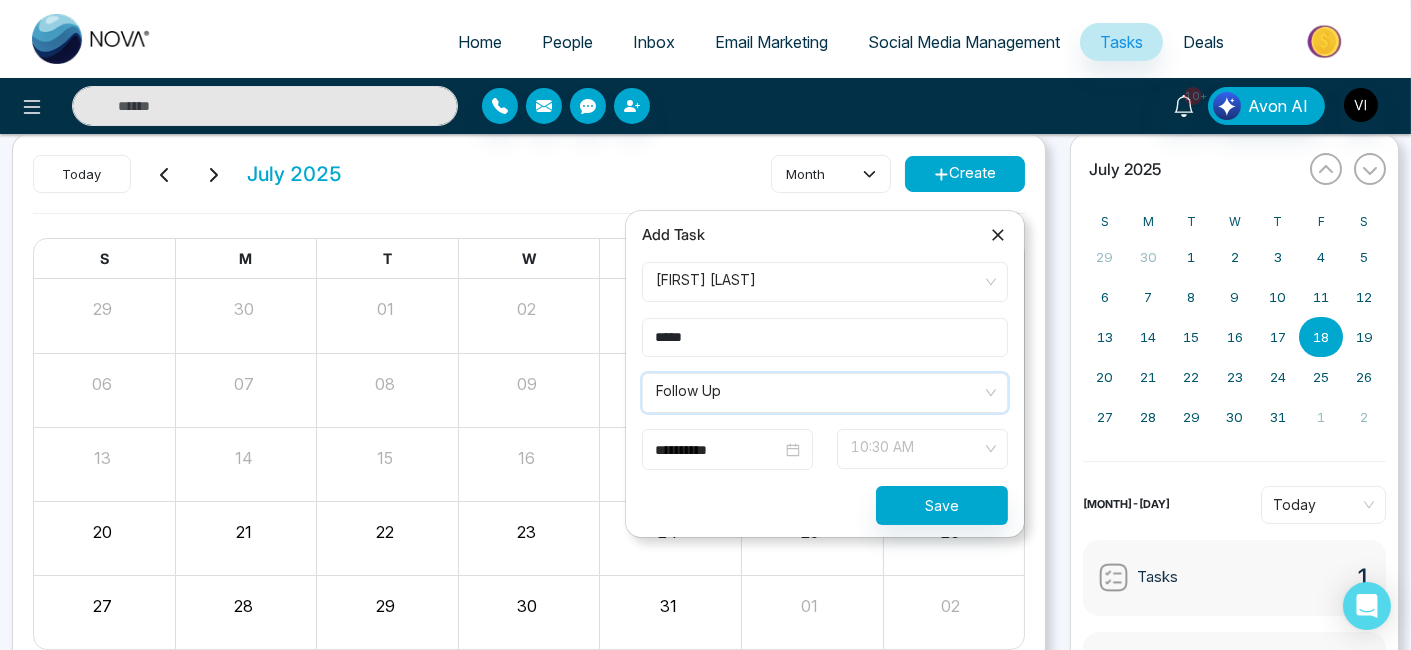click on "10:30 AM" at bounding box center [922, 449] 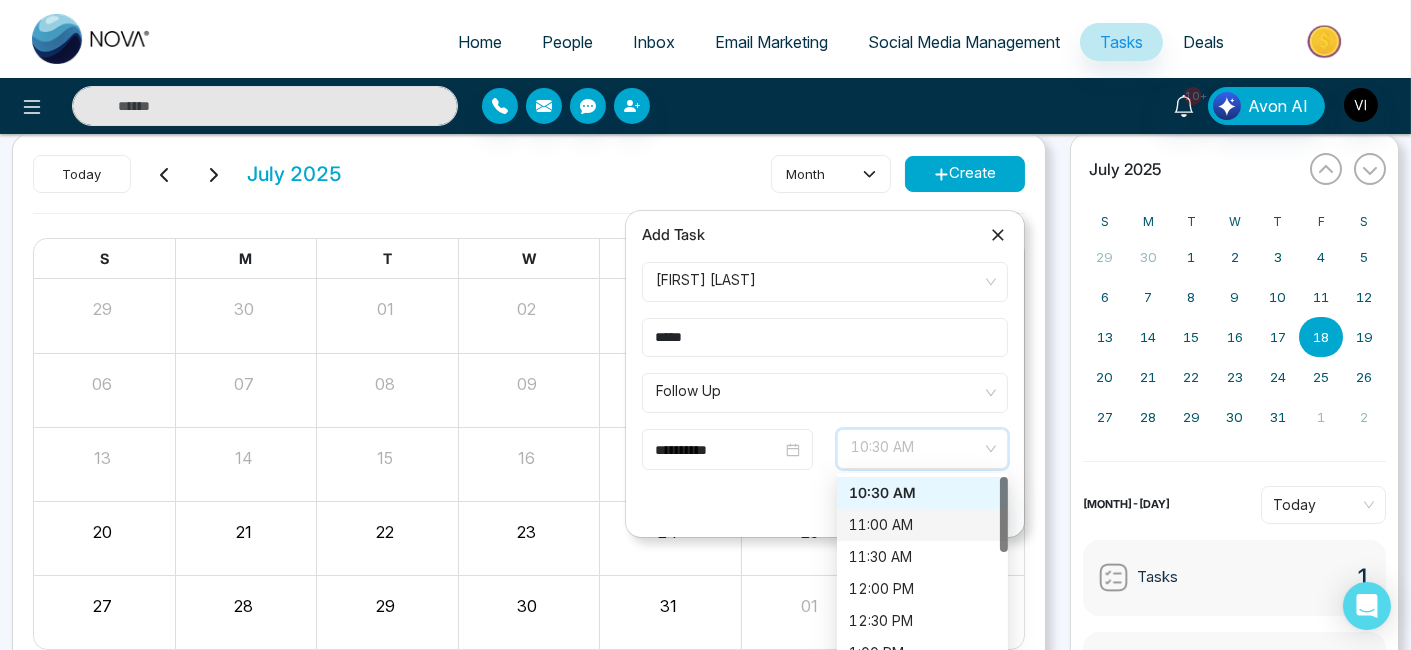 click on "11:00 AM" at bounding box center (922, 525) 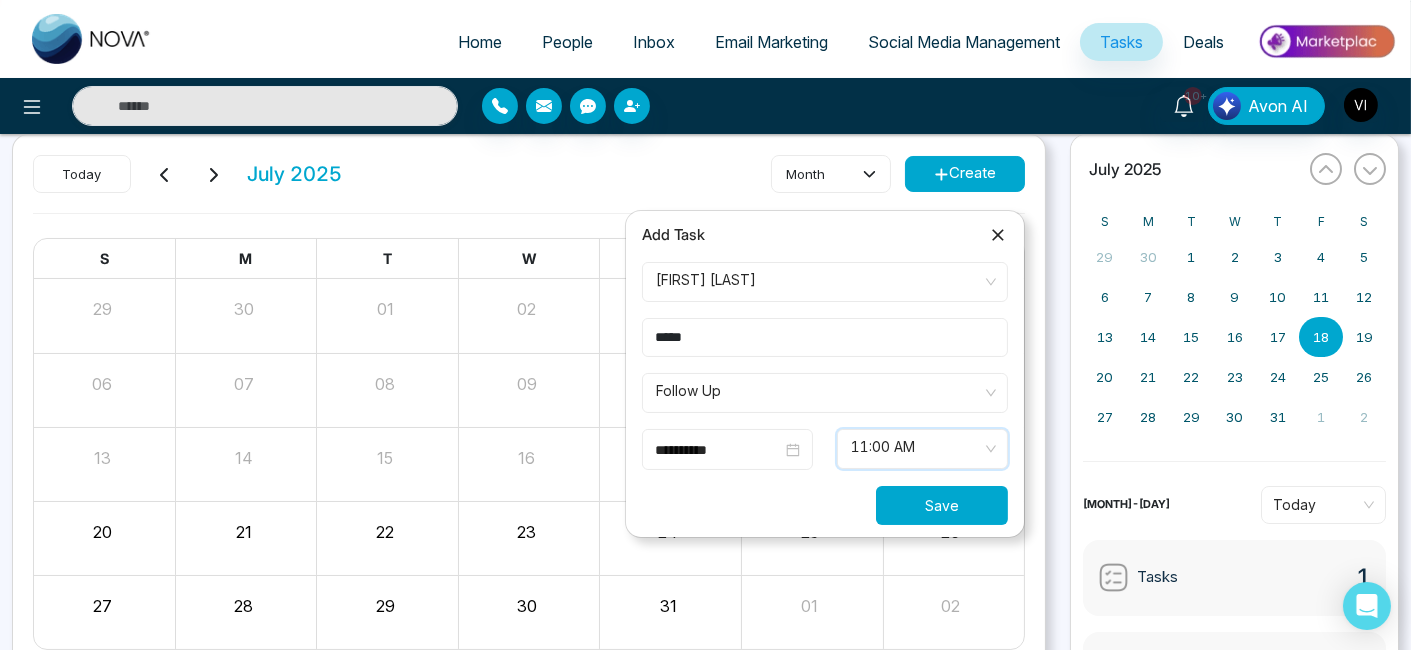 click on "Save" at bounding box center [942, 505] 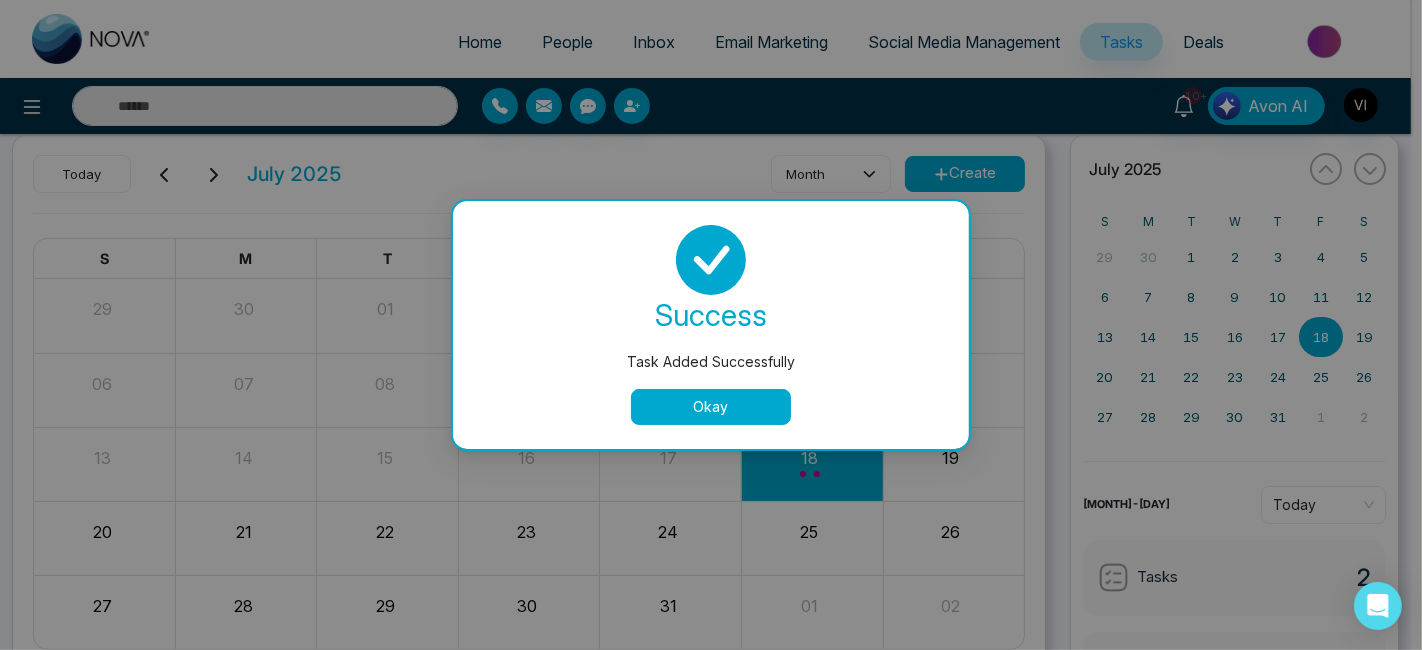 click on "Okay" at bounding box center [711, 407] 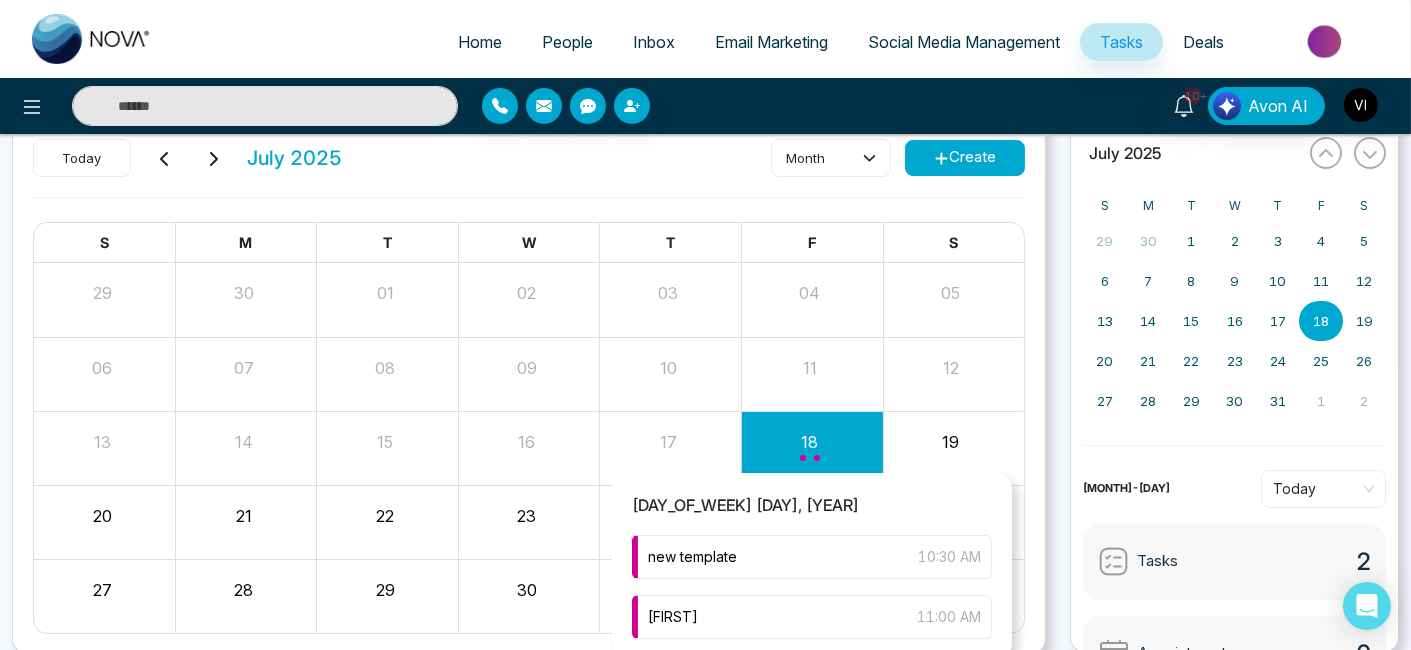 scroll, scrollTop: 43, scrollLeft: 0, axis: vertical 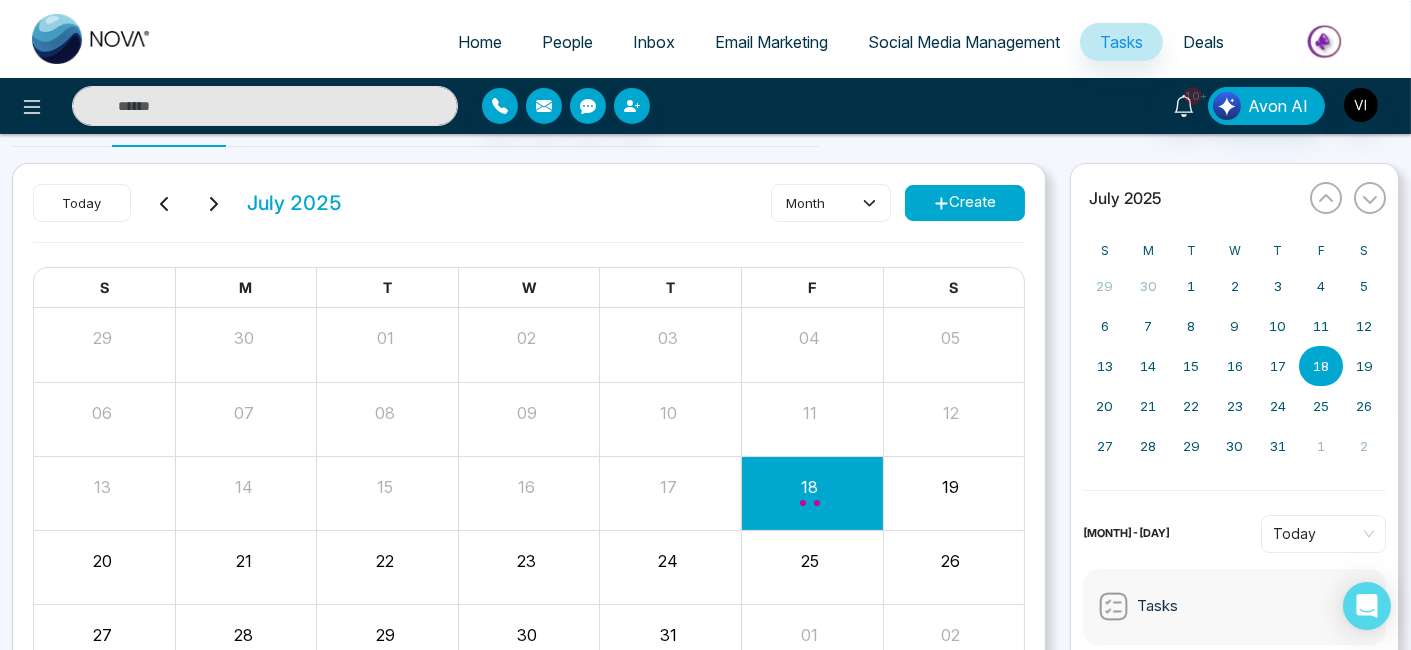 click on "Create" at bounding box center (965, 203) 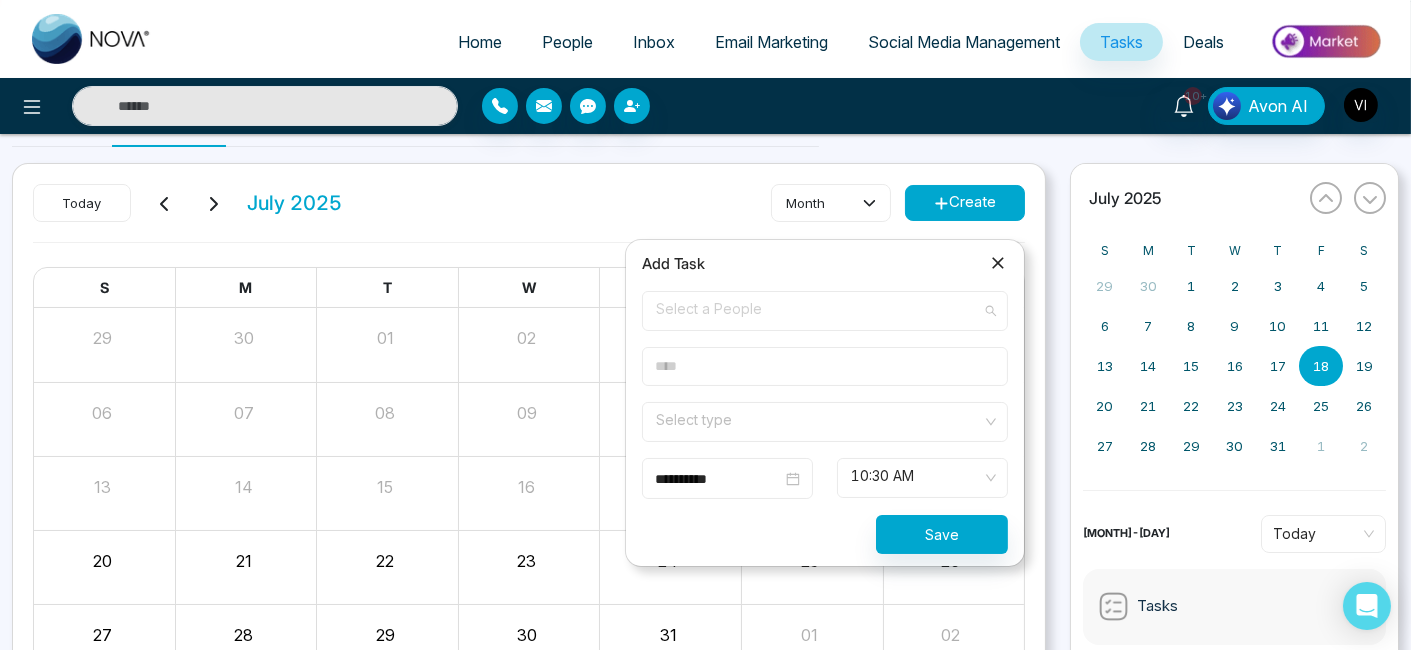 click on "Select a People" at bounding box center [825, 311] 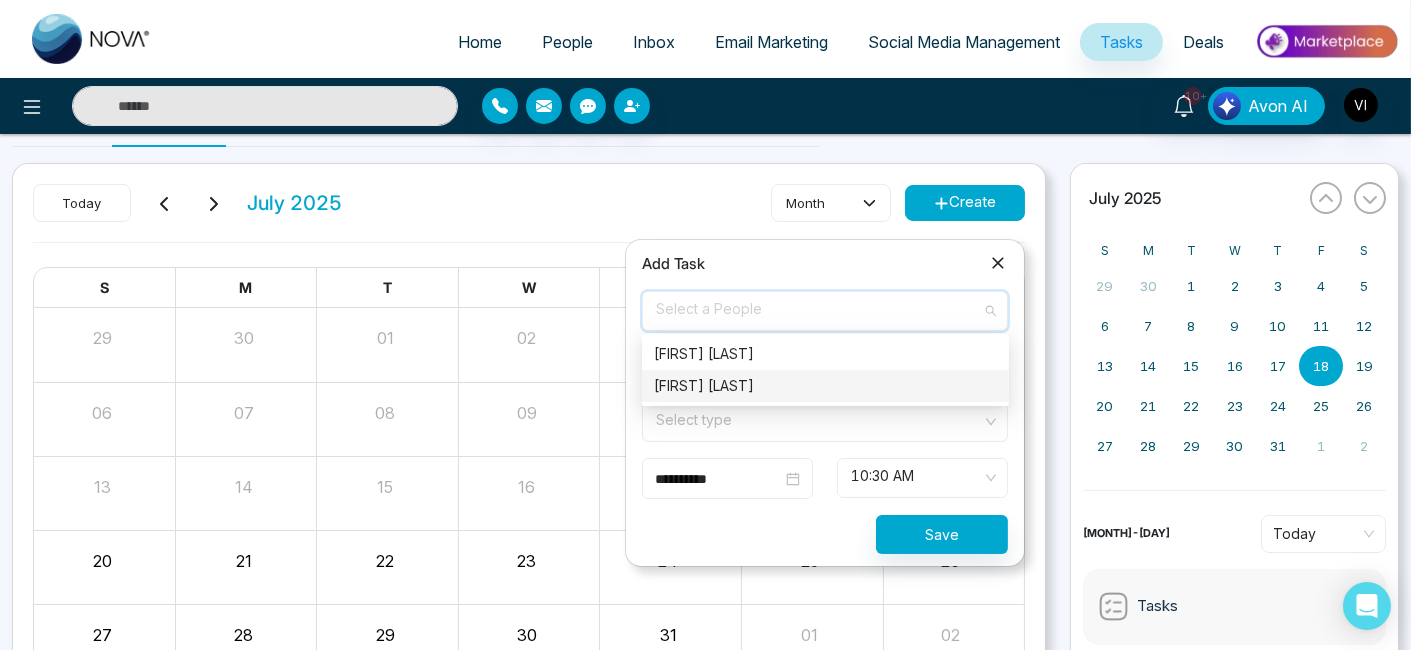 click on "[FIRST] [LAST]" at bounding box center [825, 386] 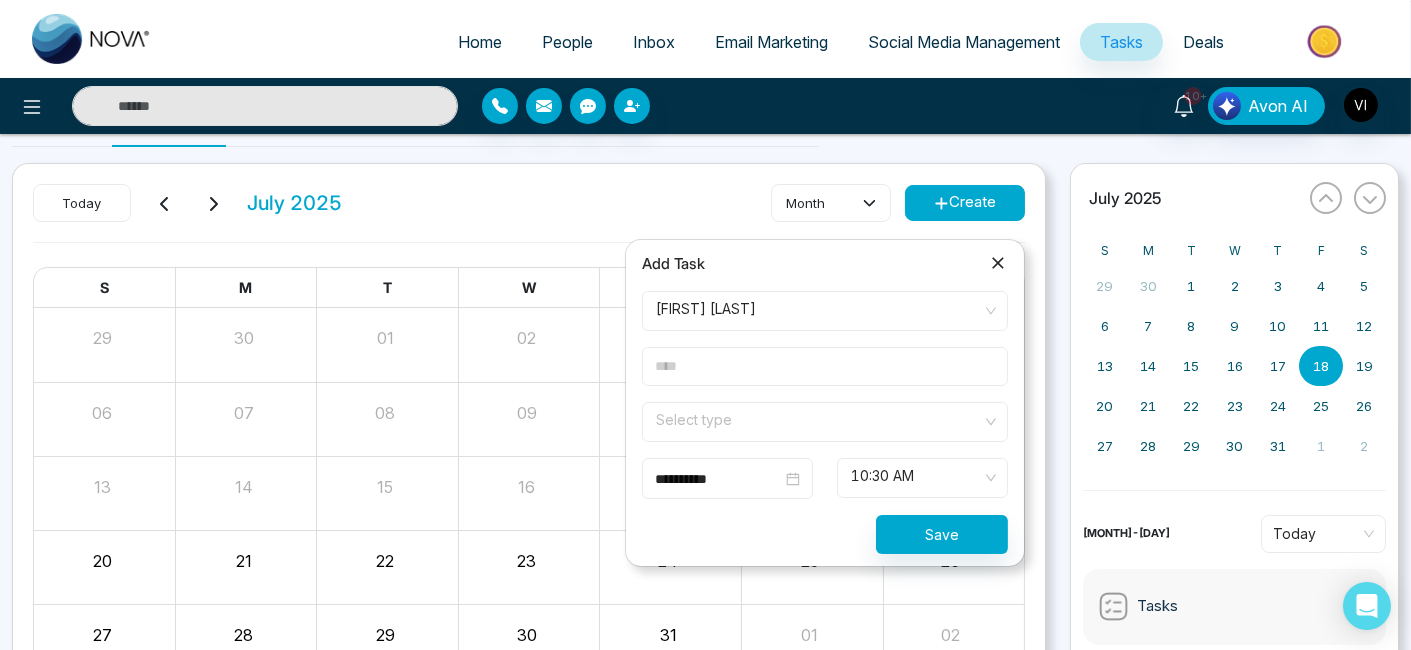 click at bounding box center (825, 366) 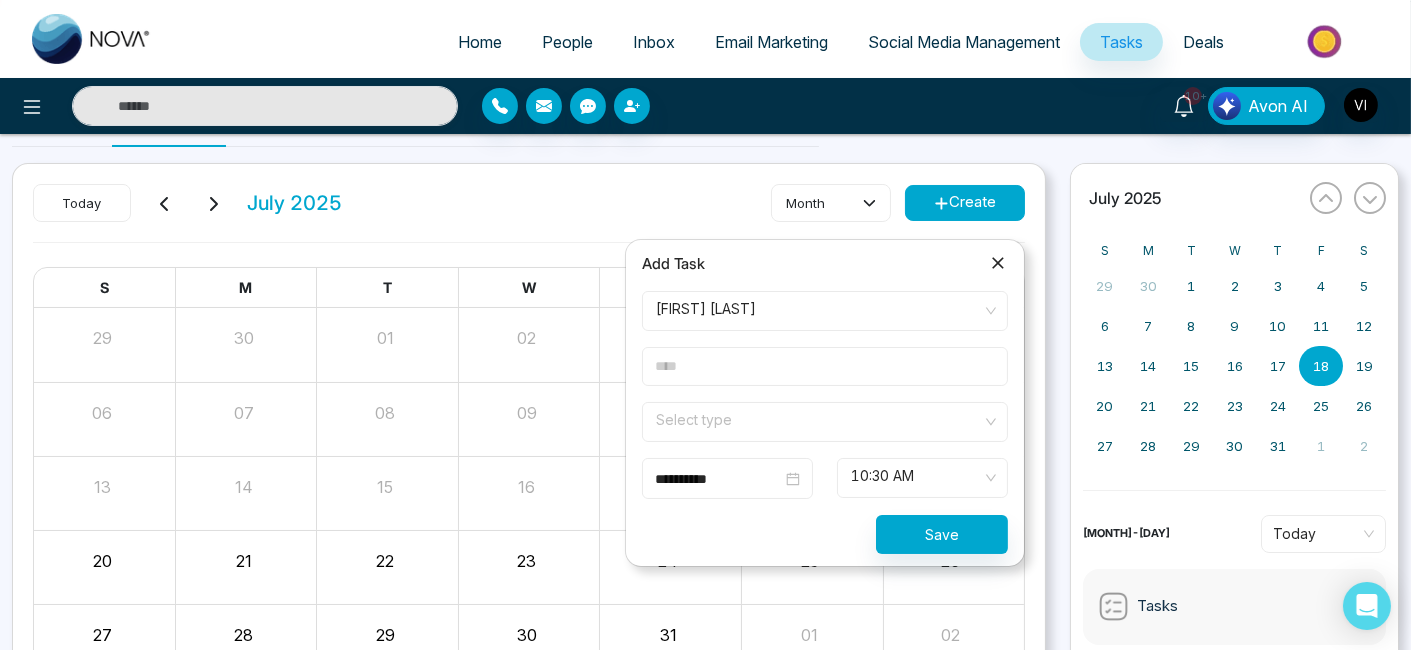 type on "*****" 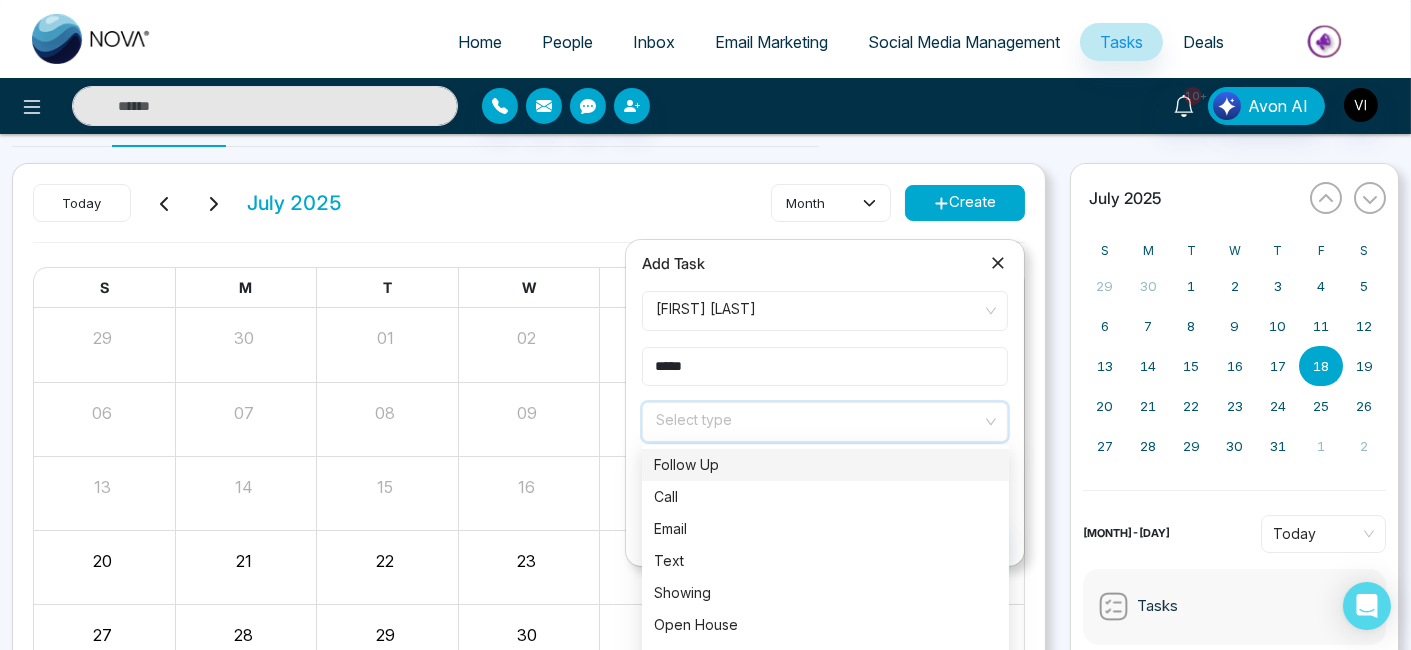click at bounding box center [818, 418] 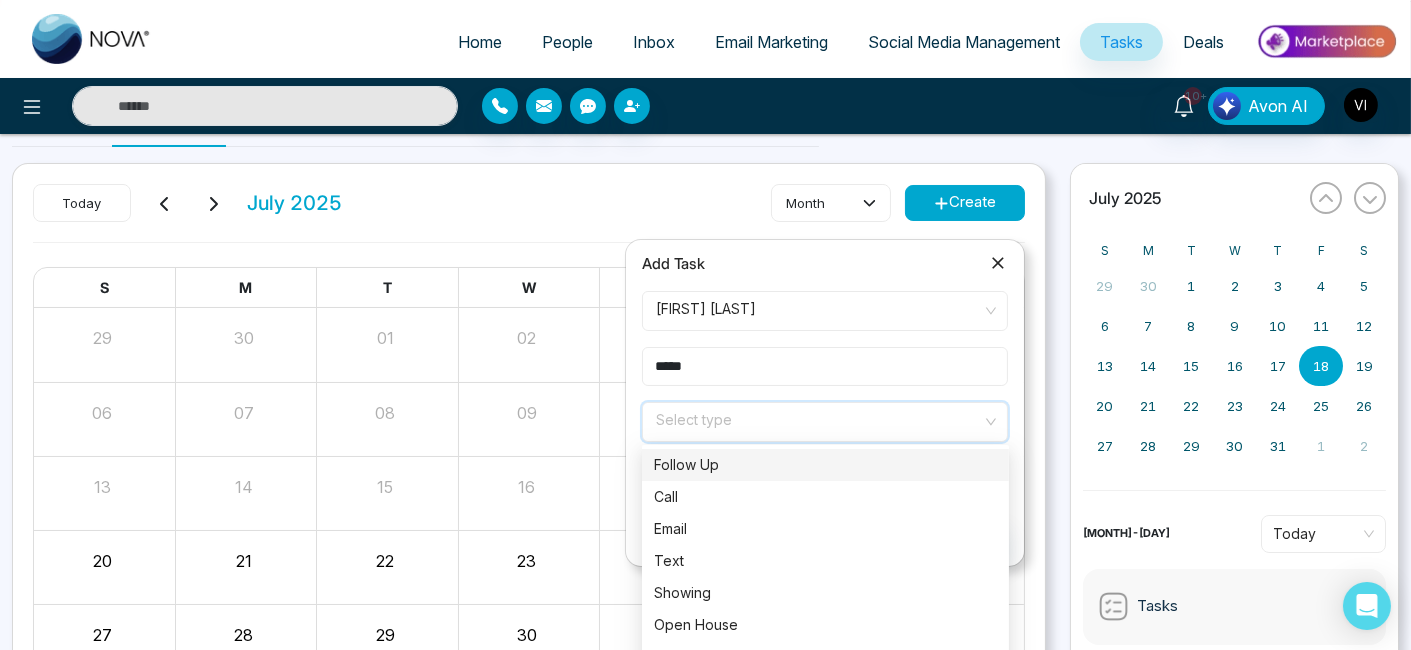 click on "Follow Up" at bounding box center [825, 465] 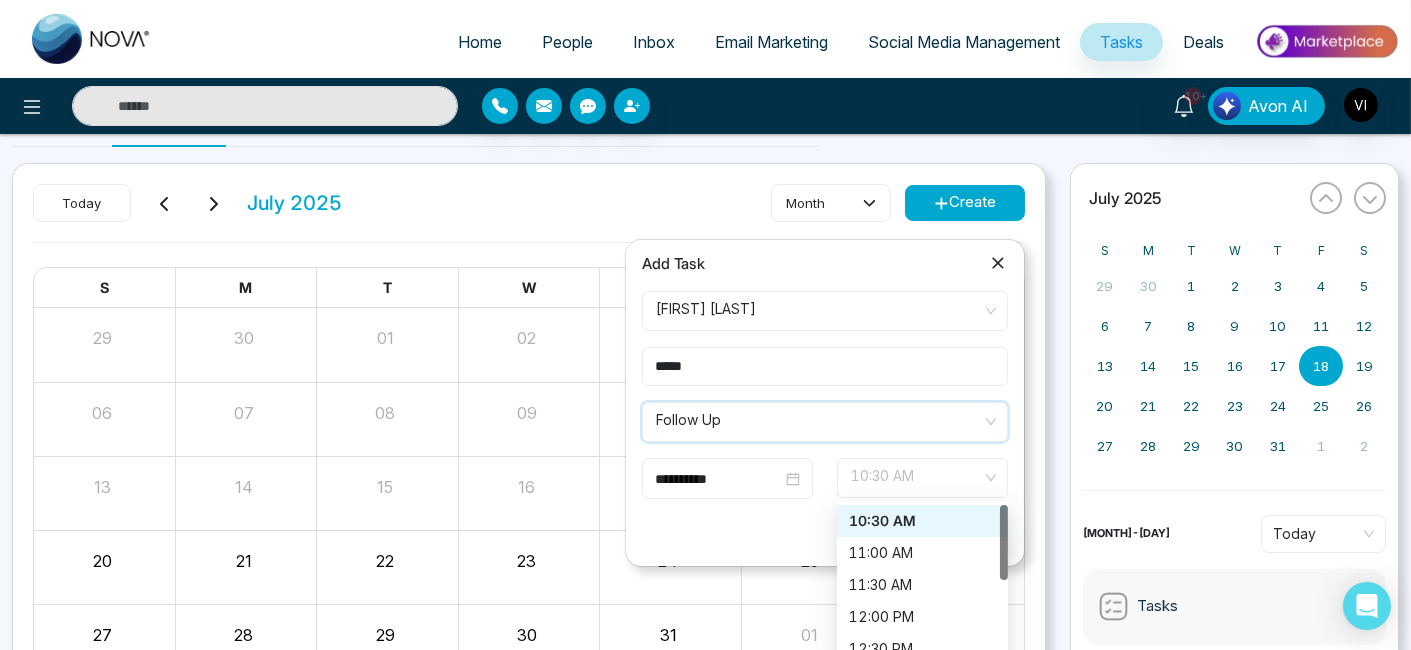 click on "10:30 AM" at bounding box center [922, 478] 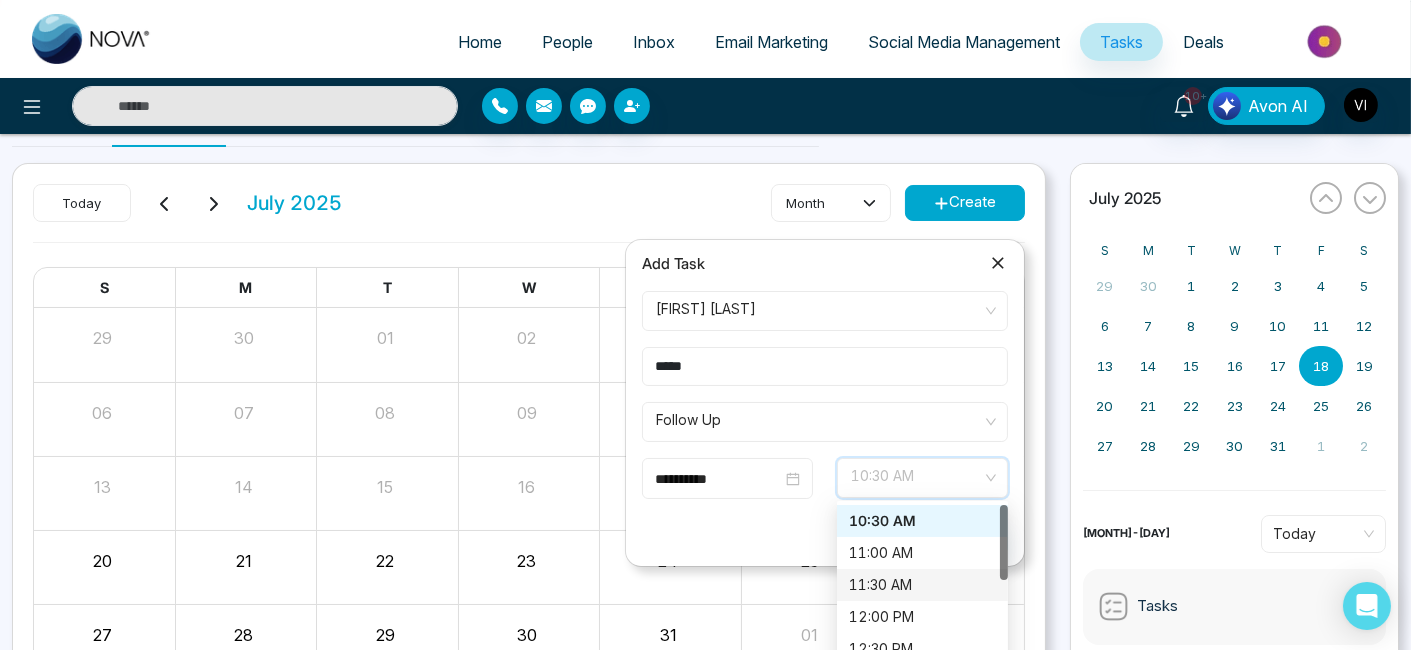 click on "11:30 AM" at bounding box center [922, 585] 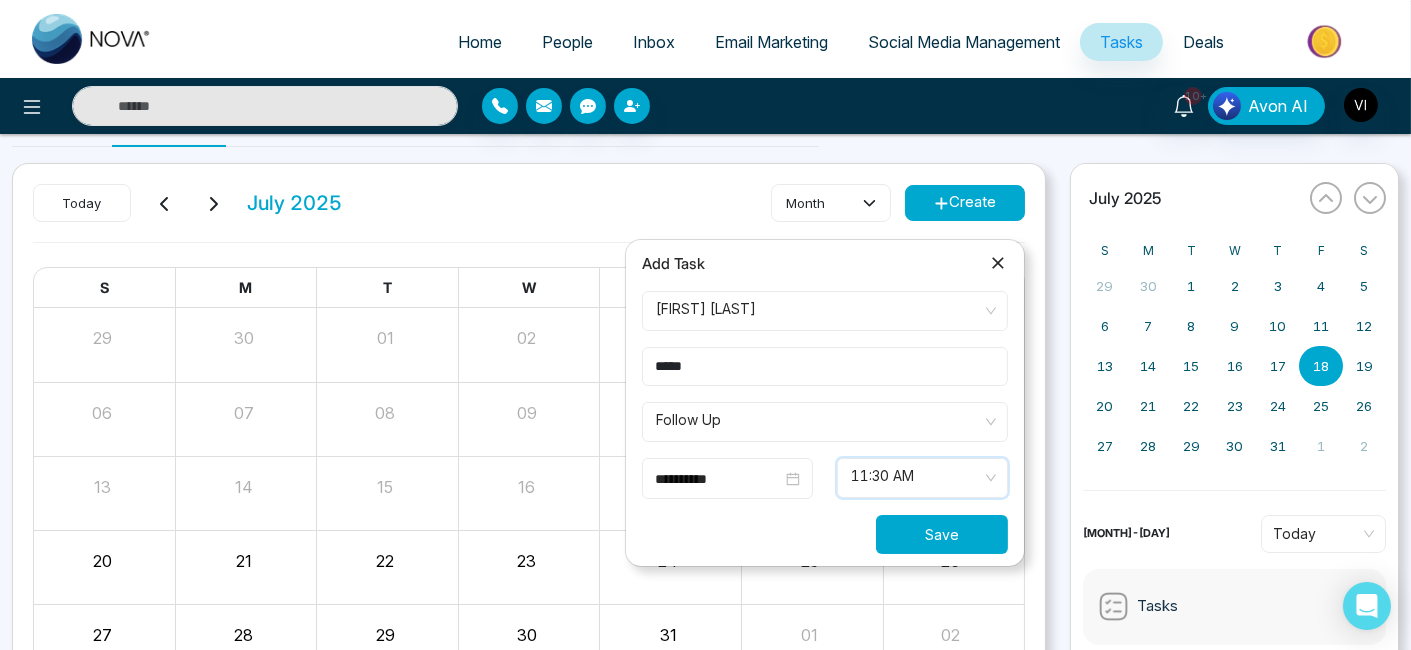 click on "Save" at bounding box center [942, 534] 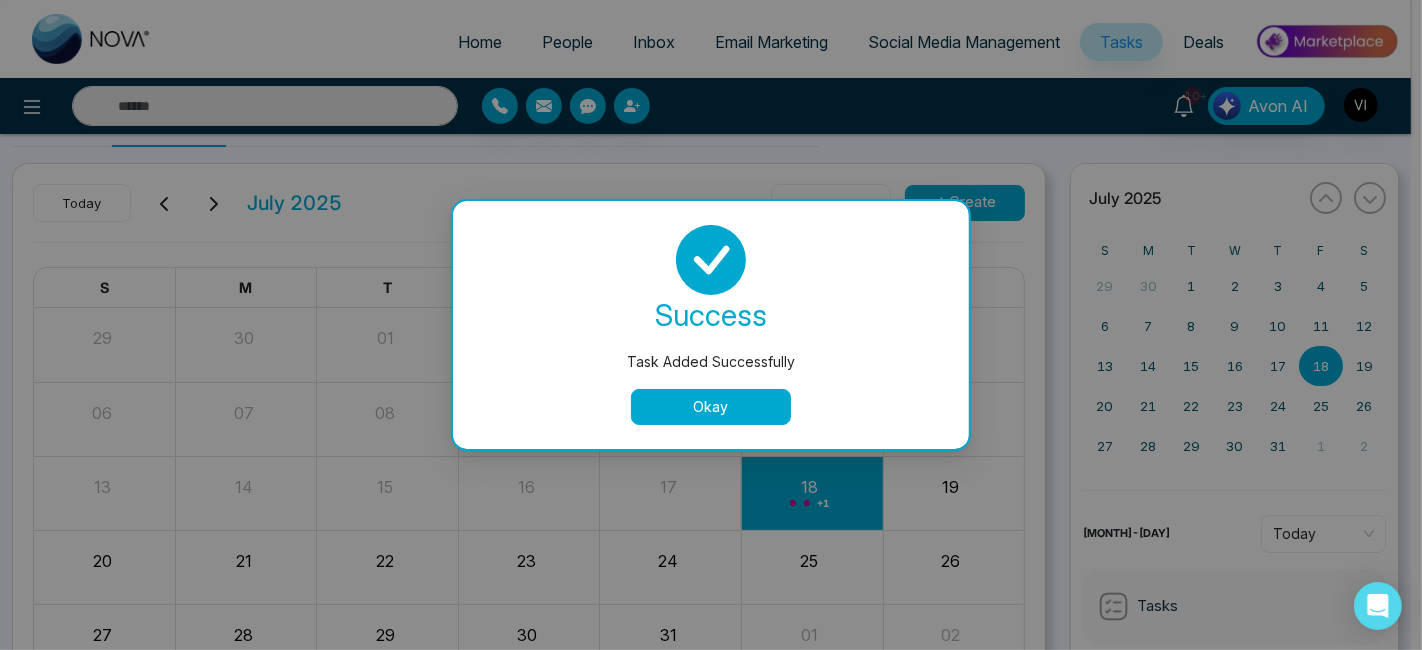 click on "Okay" at bounding box center (711, 407) 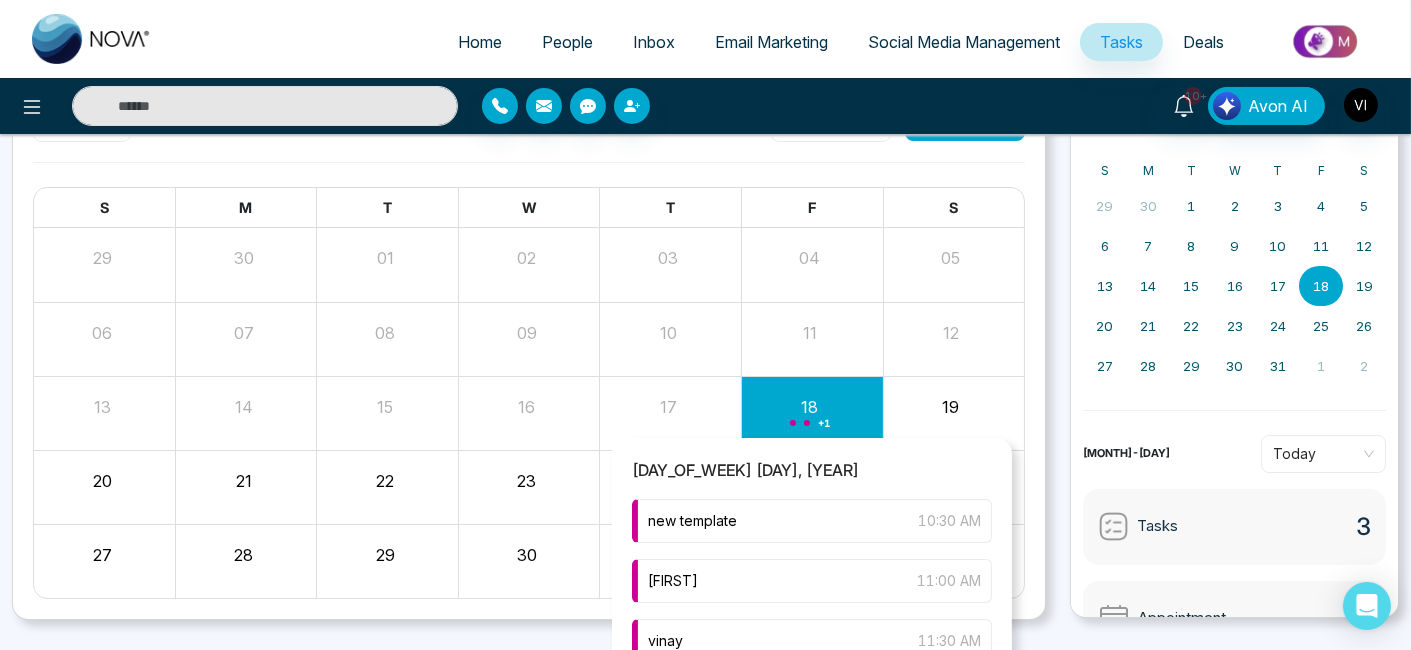 scroll, scrollTop: 162, scrollLeft: 0, axis: vertical 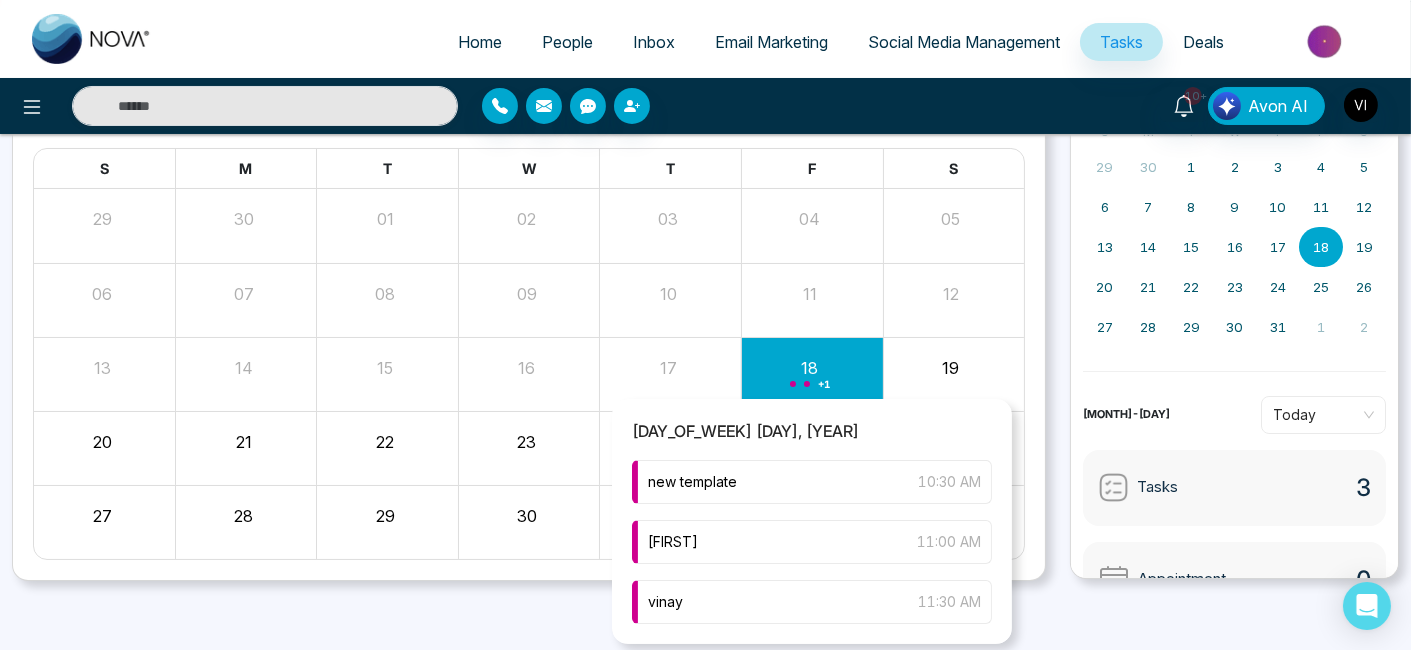 click on "+ 1" at bounding box center [811, 374] 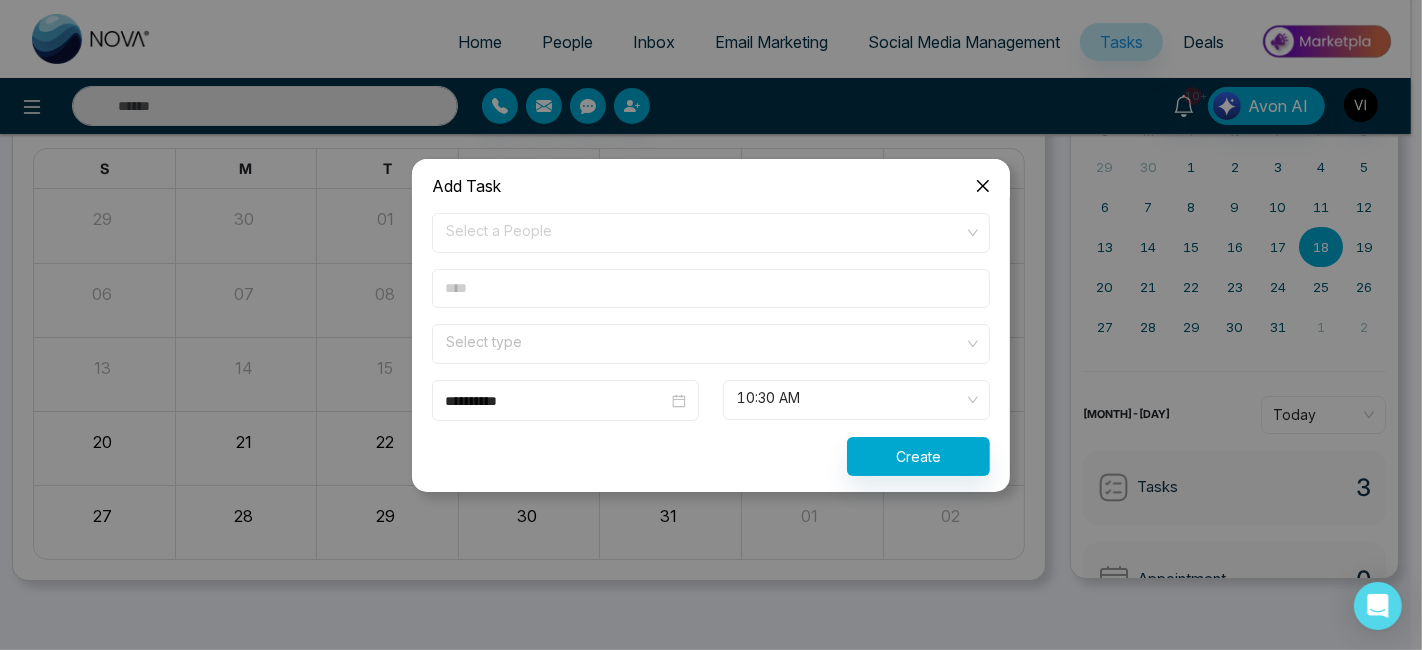 click 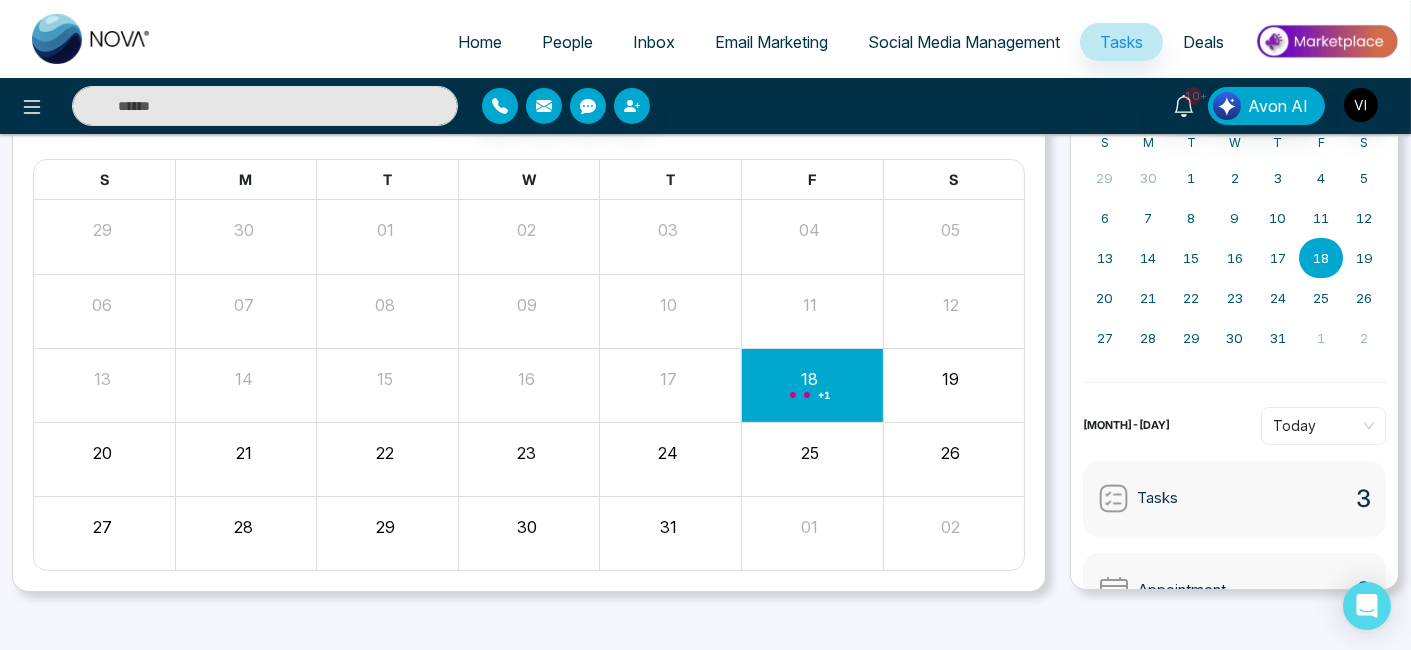 scroll, scrollTop: 0, scrollLeft: 0, axis: both 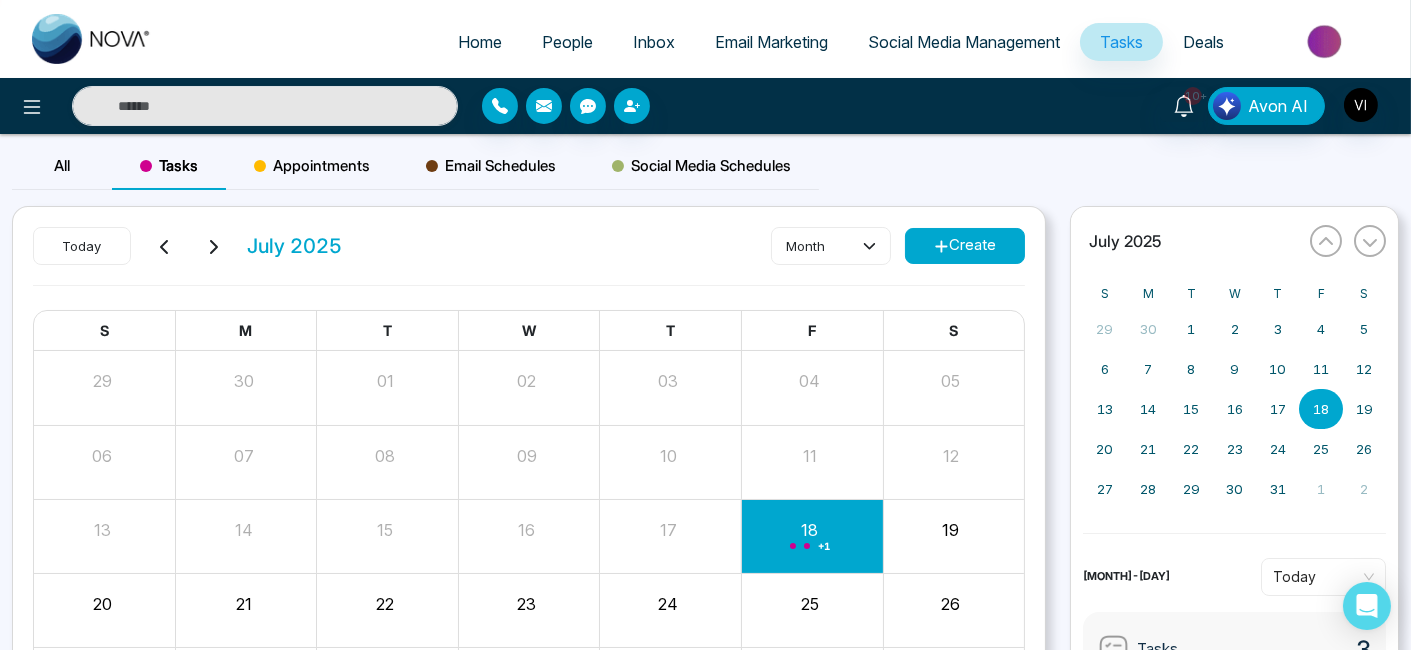 click 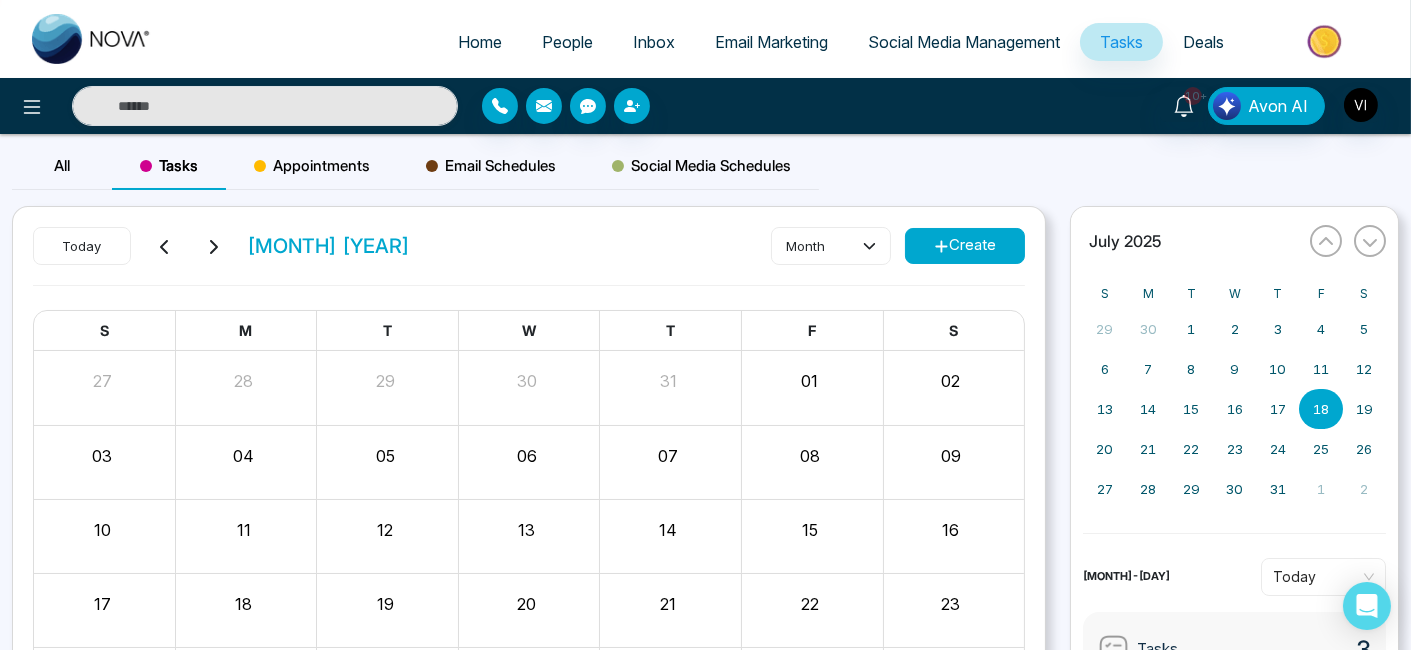 click 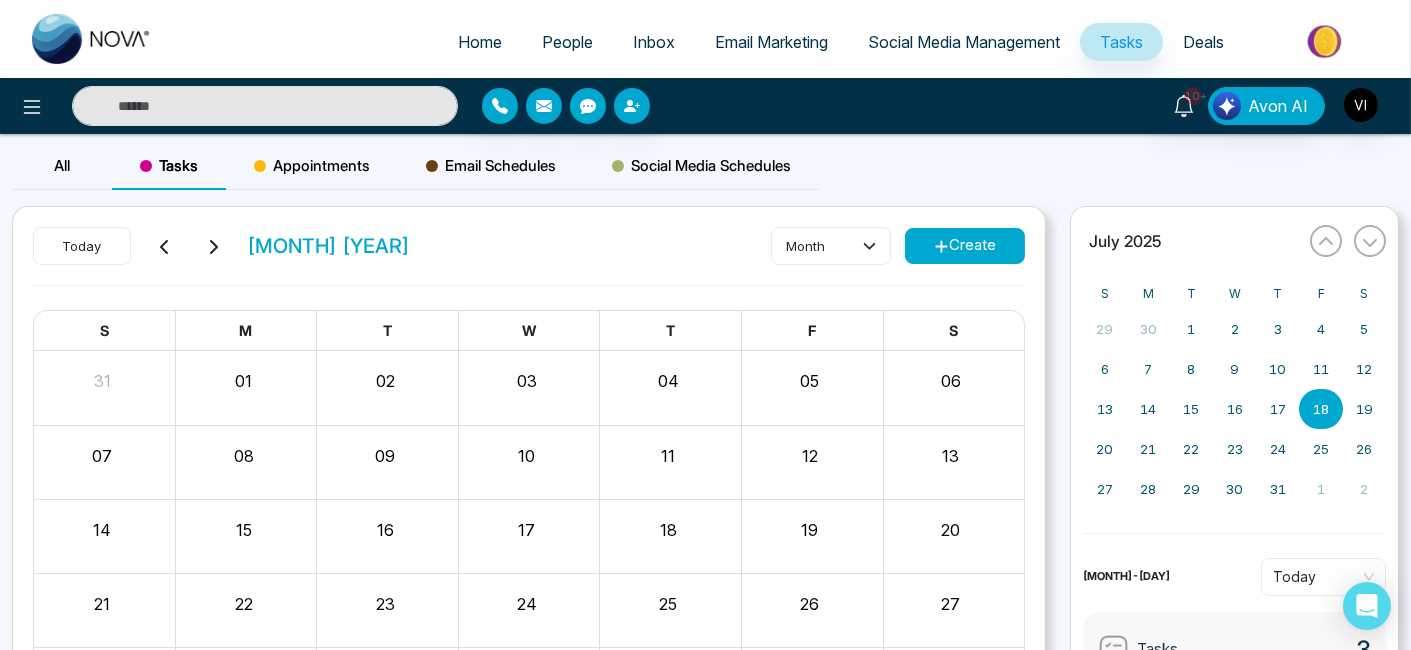 click on "[RELATIVE_TIME] [MONTH] [YEAR]" at bounding box center (221, 246) 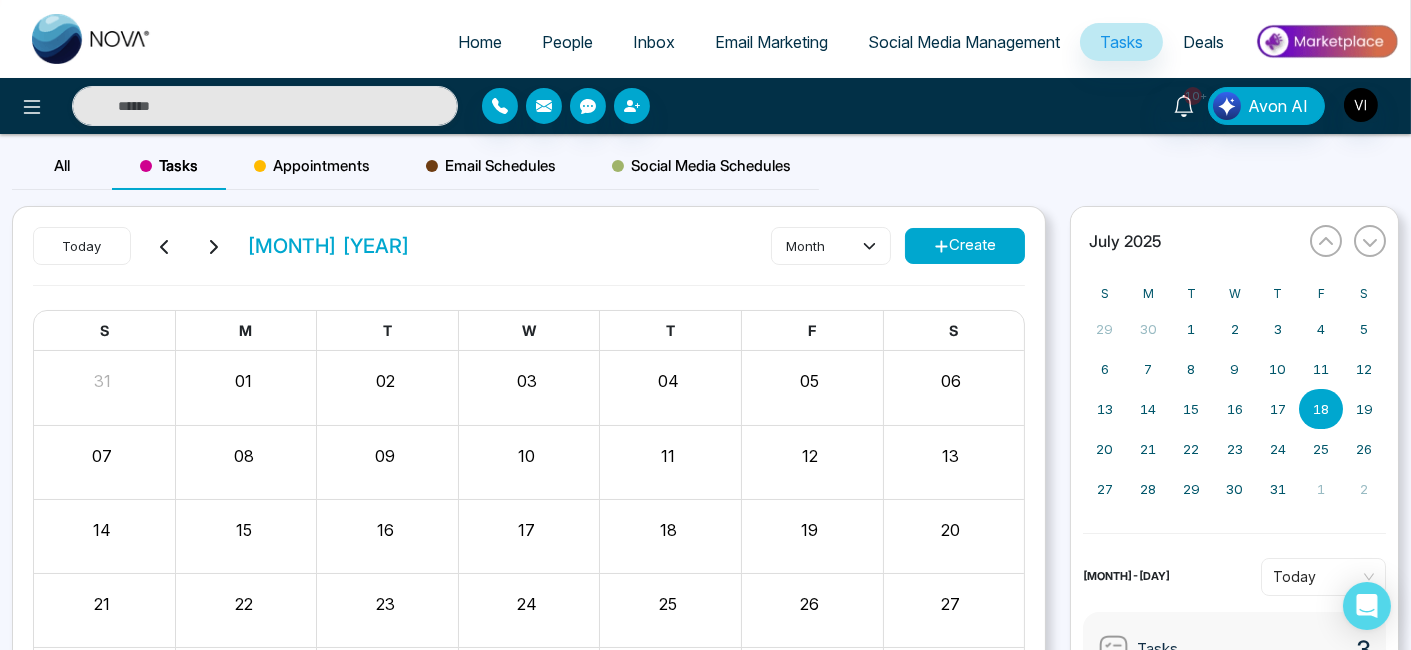 click at bounding box center [165, 246] 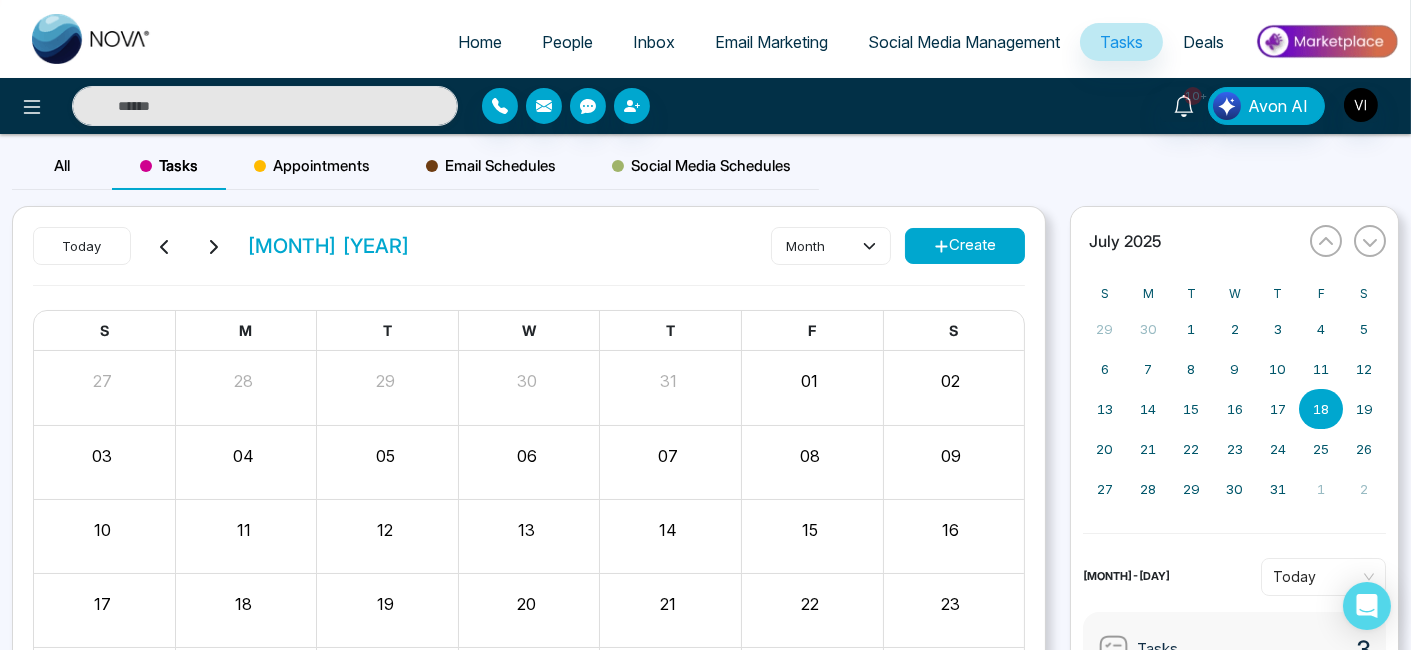 click 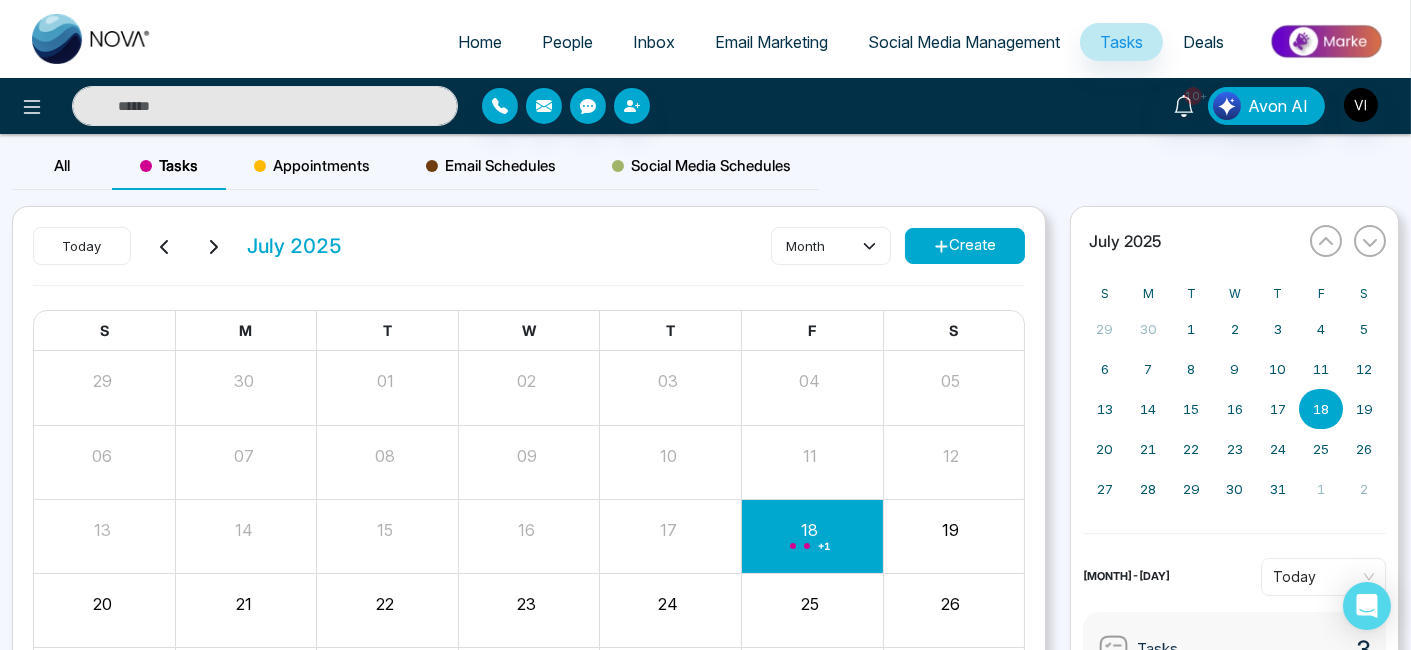 scroll, scrollTop: 162, scrollLeft: 0, axis: vertical 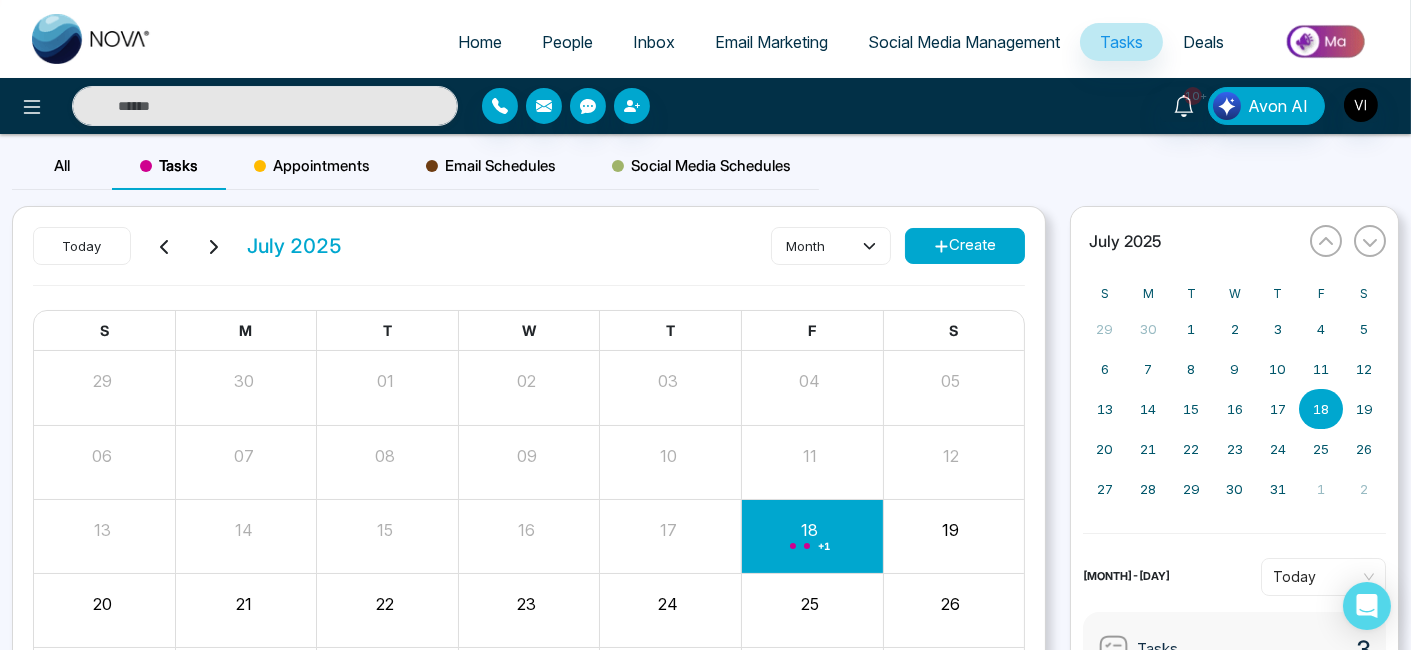 click at bounding box center [213, 246] 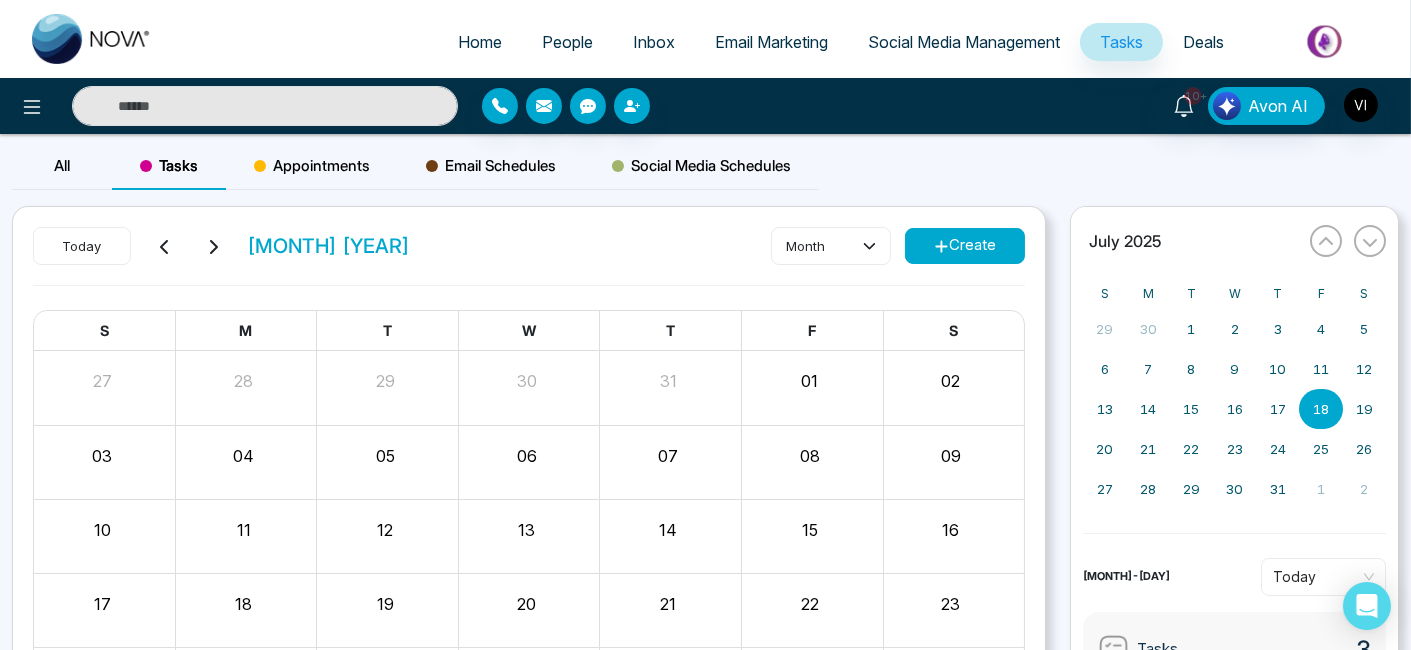 click 